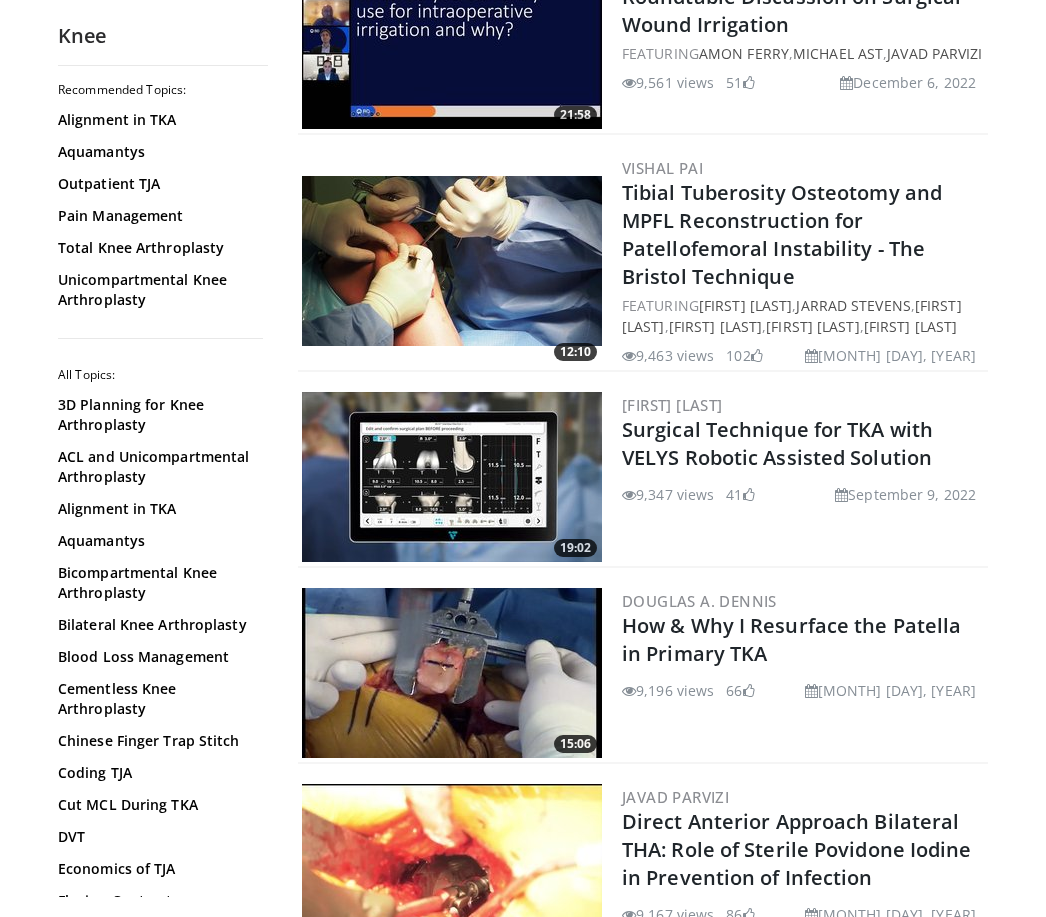scroll, scrollTop: 854, scrollLeft: 0, axis: vertical 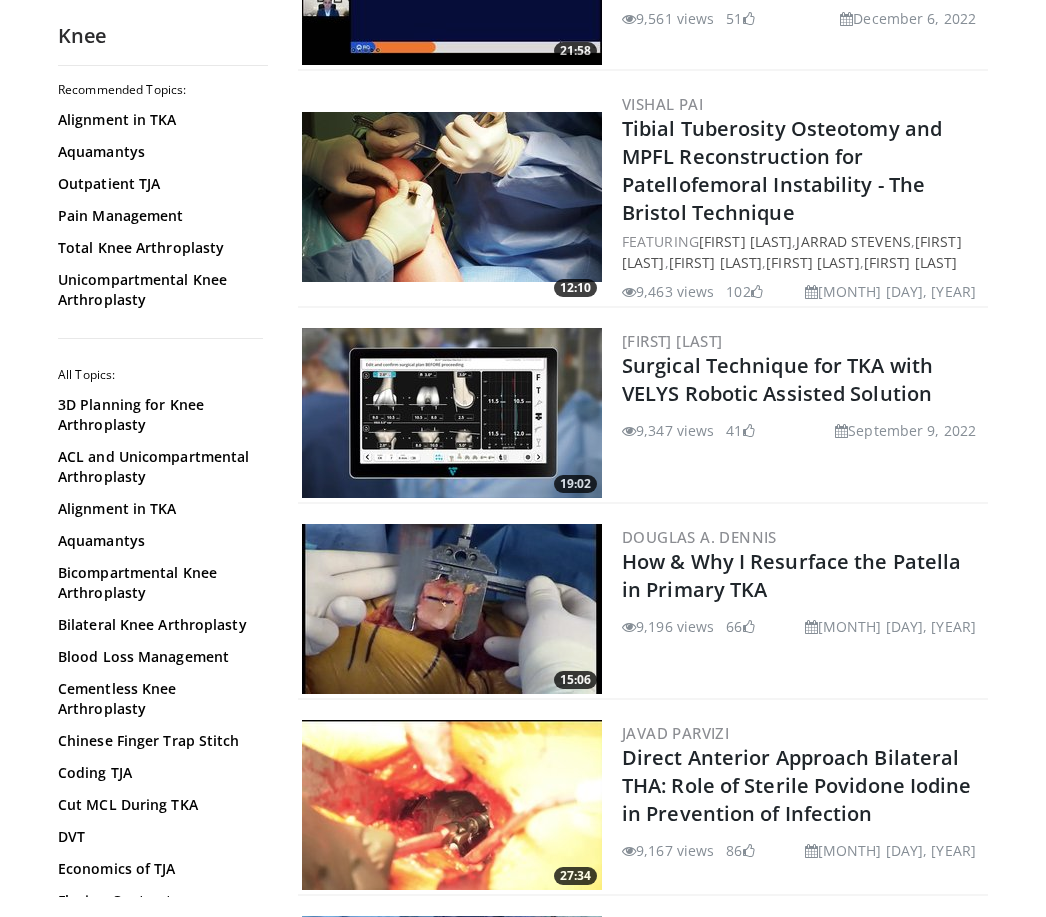 click at bounding box center (452, 413) 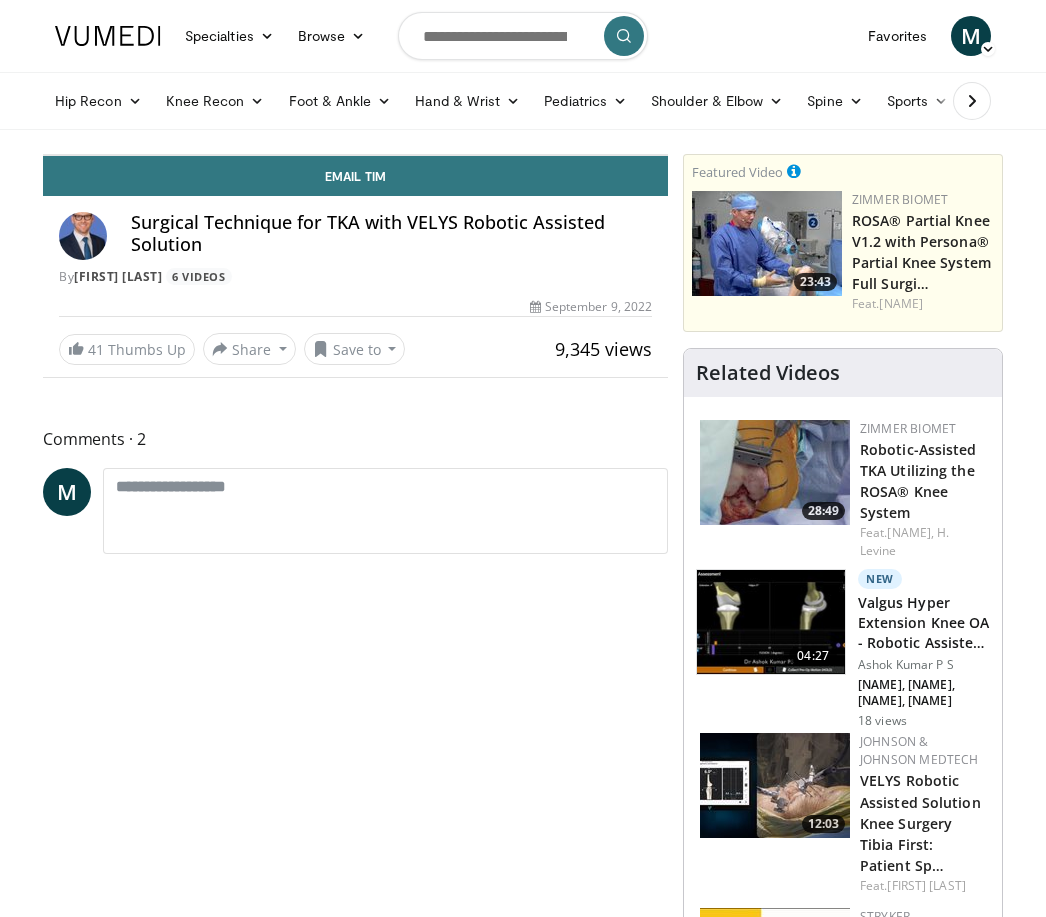 scroll, scrollTop: 0, scrollLeft: 0, axis: both 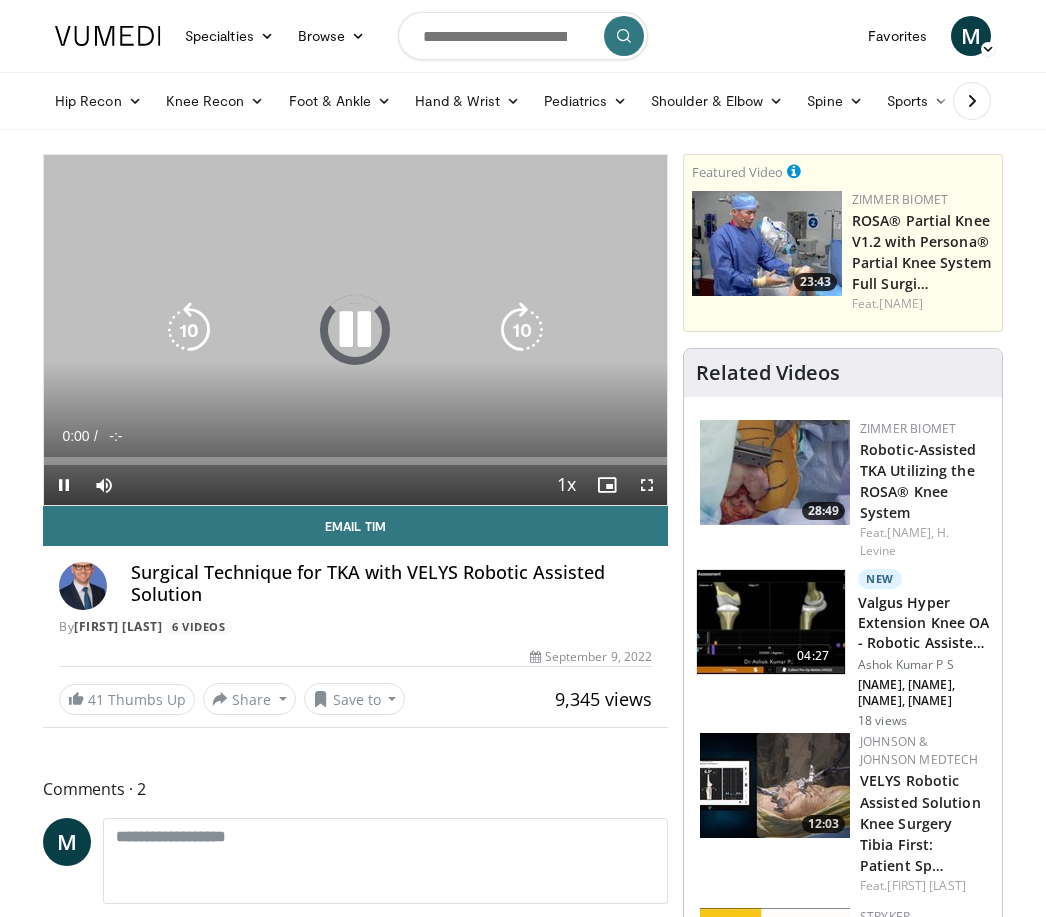 click at bounding box center (355, 330) 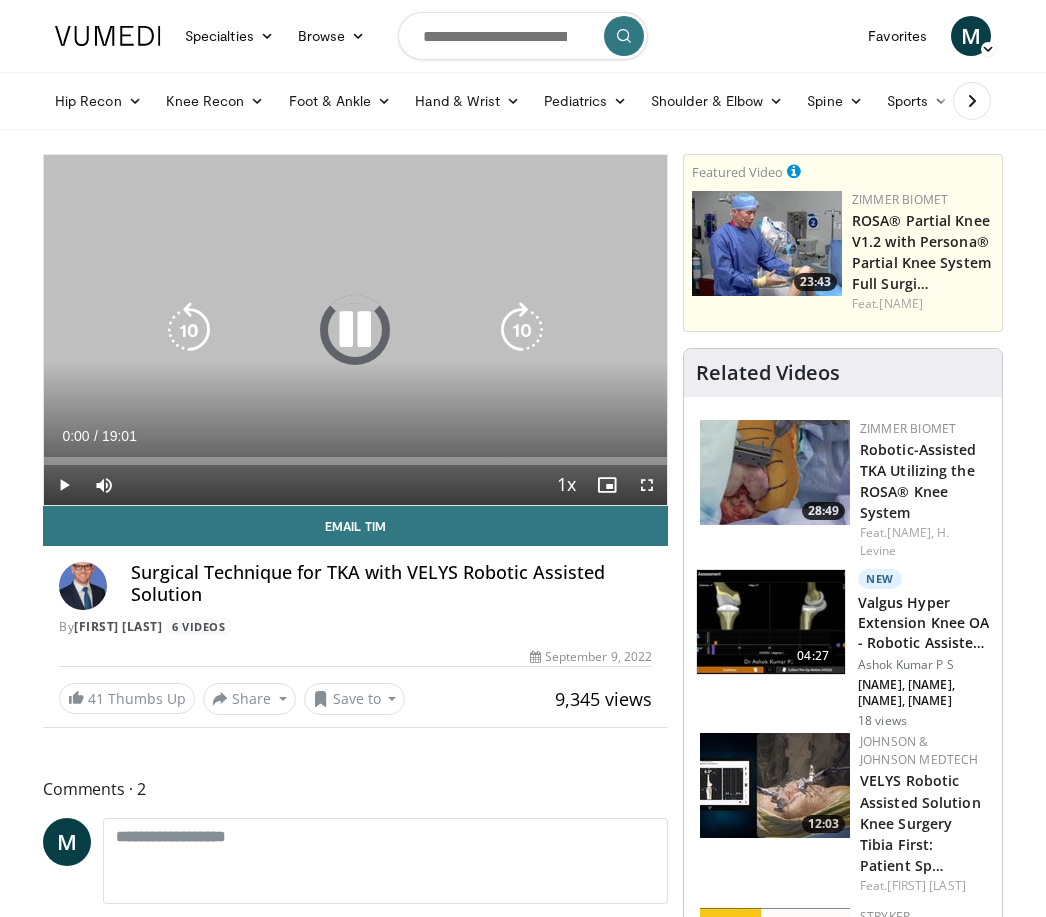 click at bounding box center [355, 330] 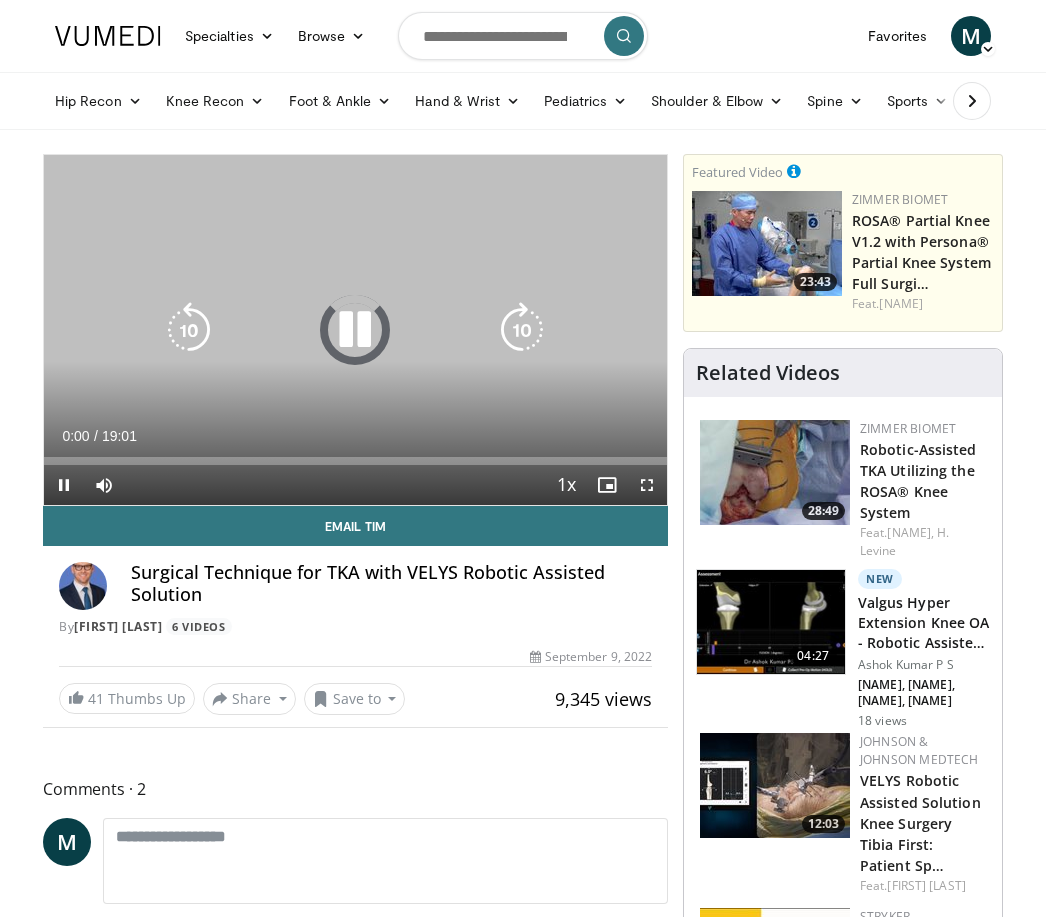 click at bounding box center [355, 330] 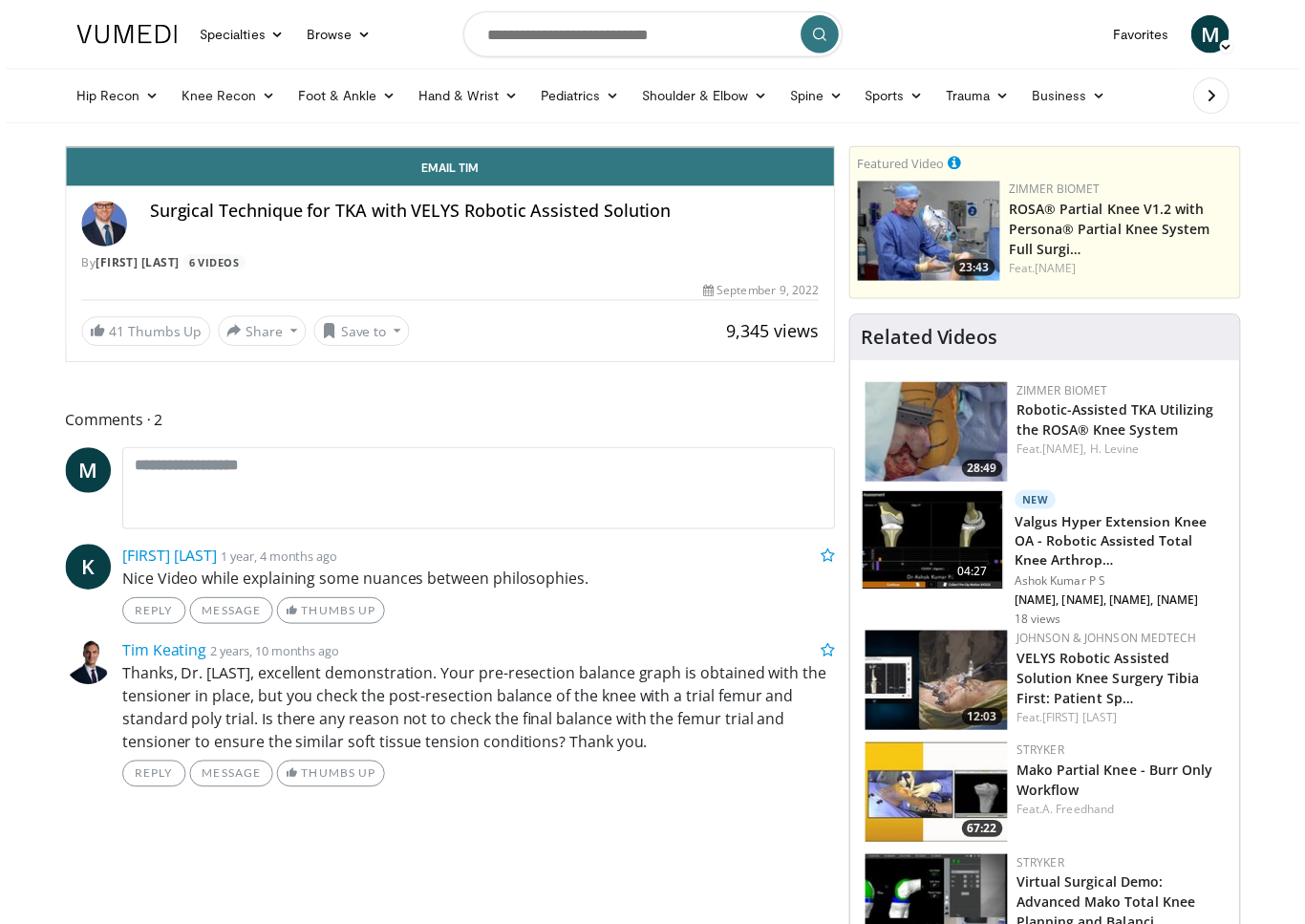 scroll, scrollTop: 23, scrollLeft: 0, axis: vertical 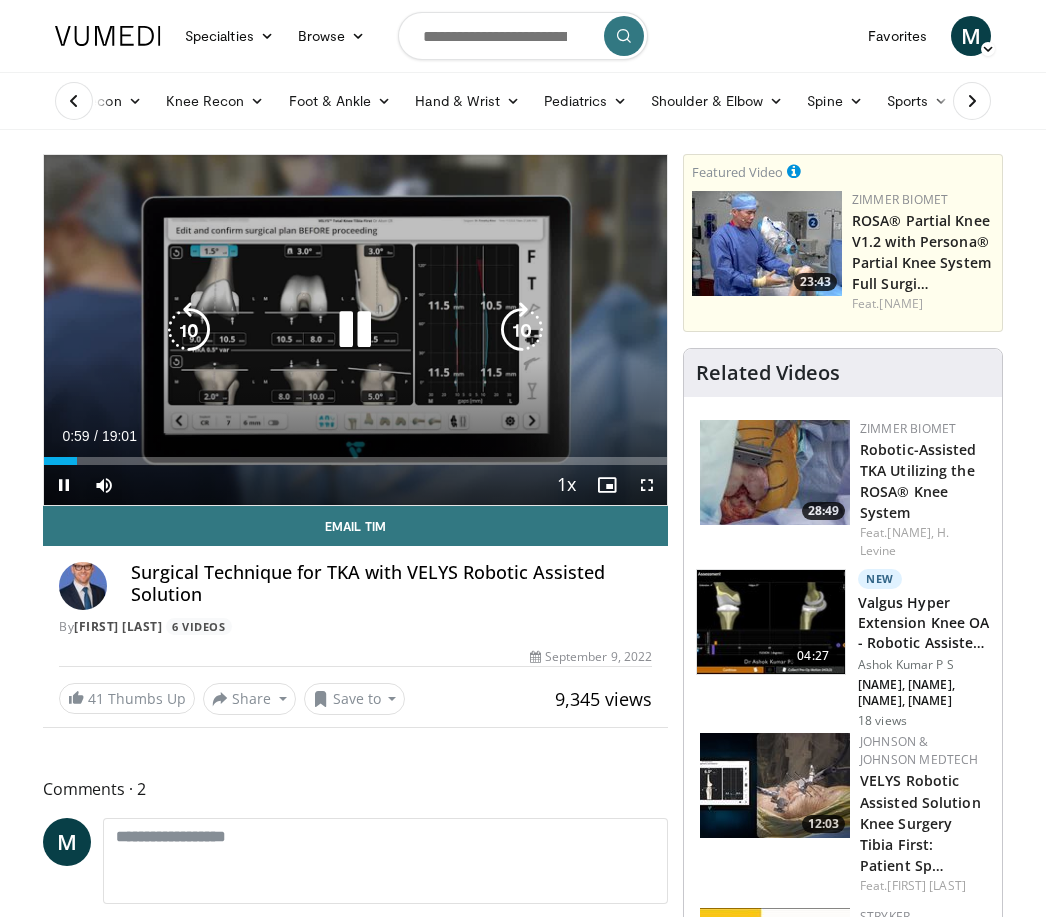 click at bounding box center [189, 330] 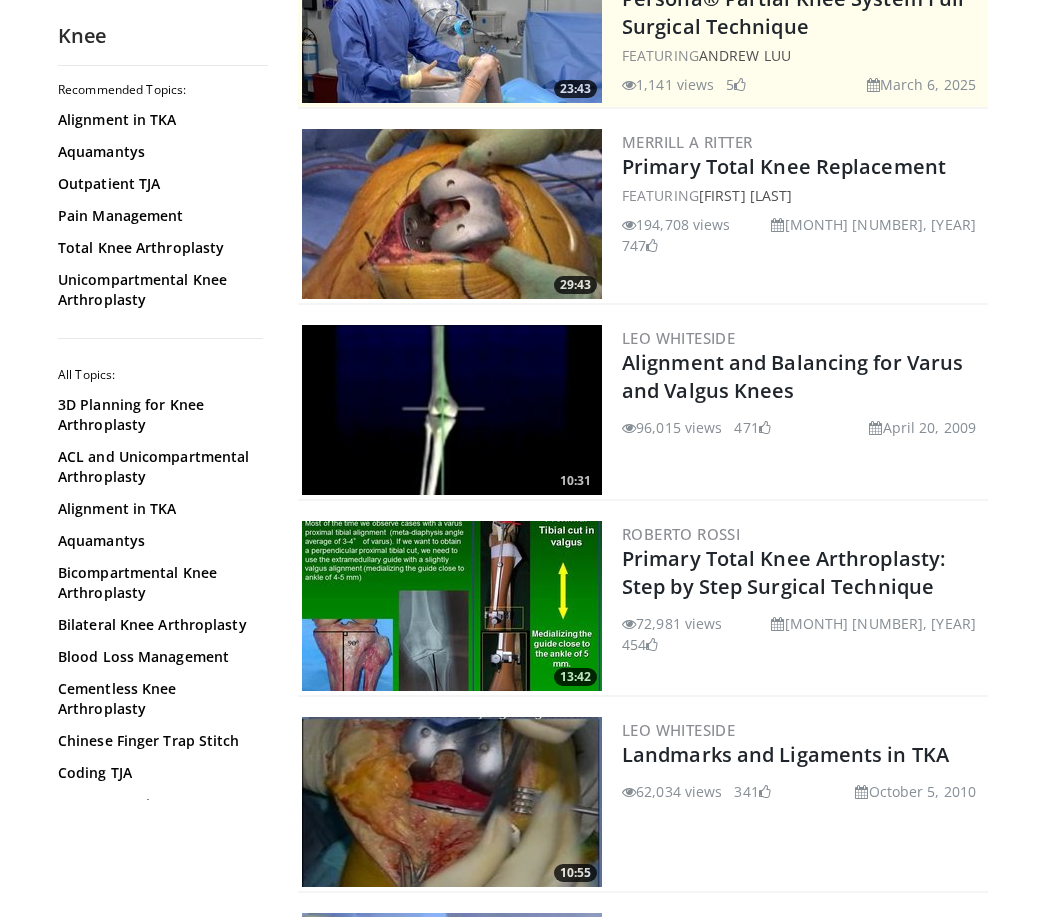 scroll, scrollTop: 0, scrollLeft: 0, axis: both 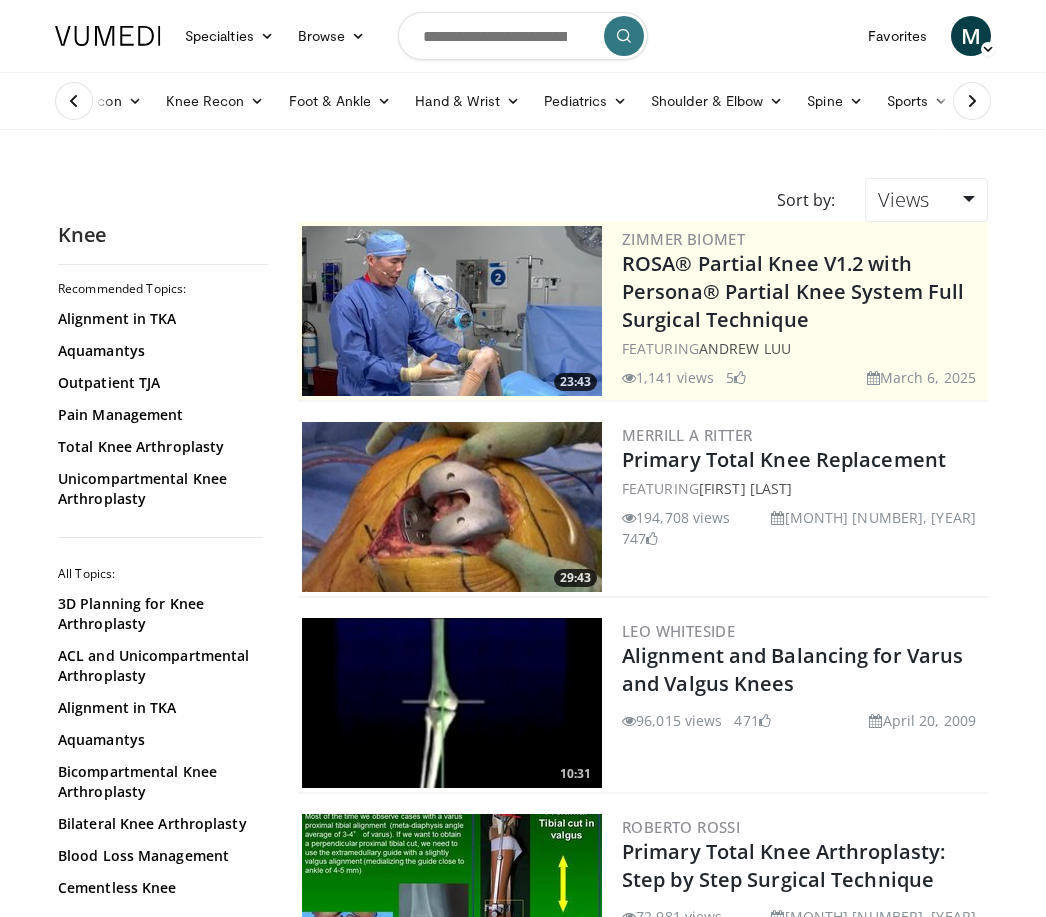 click on "Knee Recon" at bounding box center (215, 101) 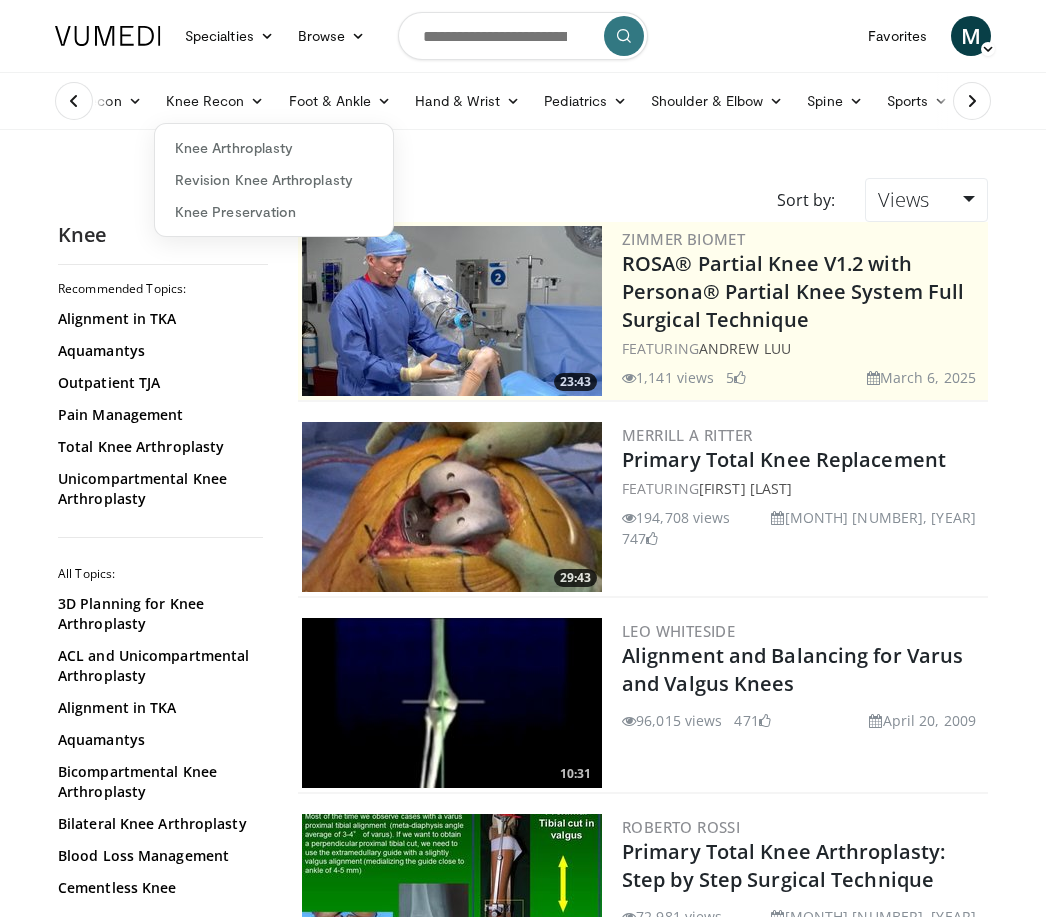 click on "Knee Arthroplasty" at bounding box center (274, 148) 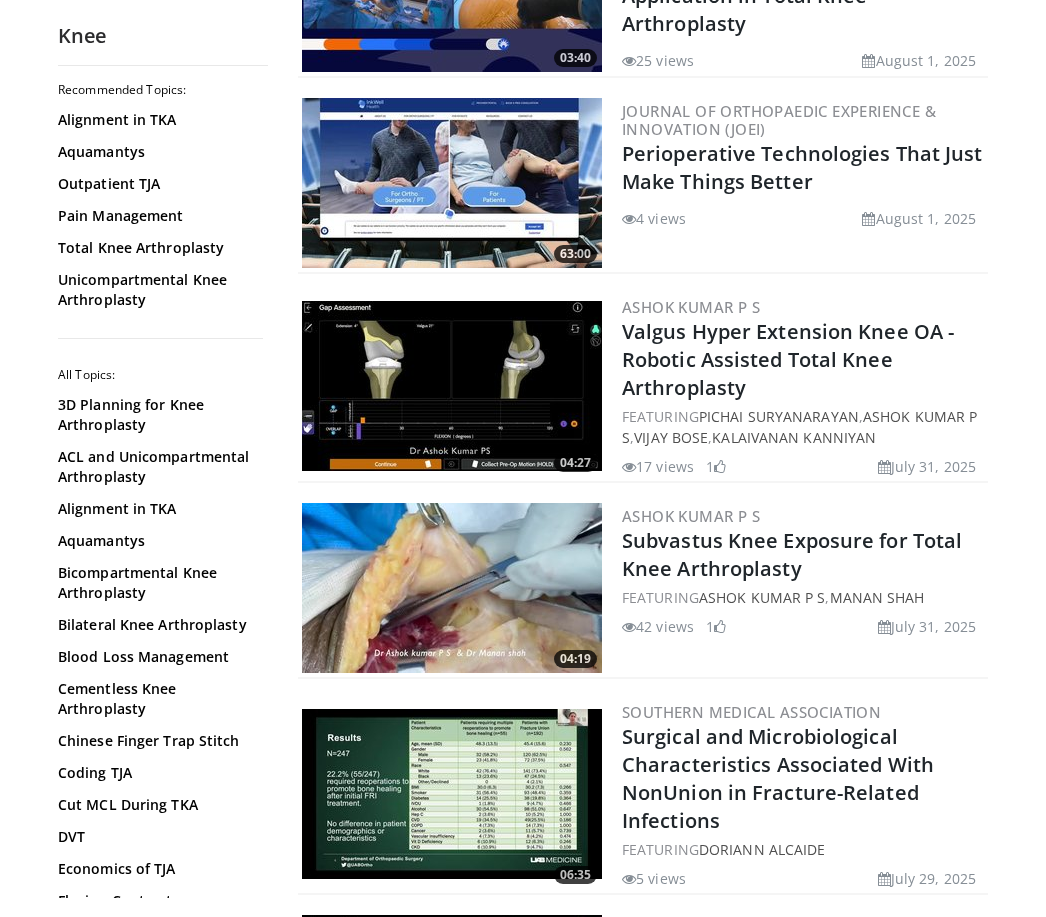 scroll, scrollTop: 0, scrollLeft: 0, axis: both 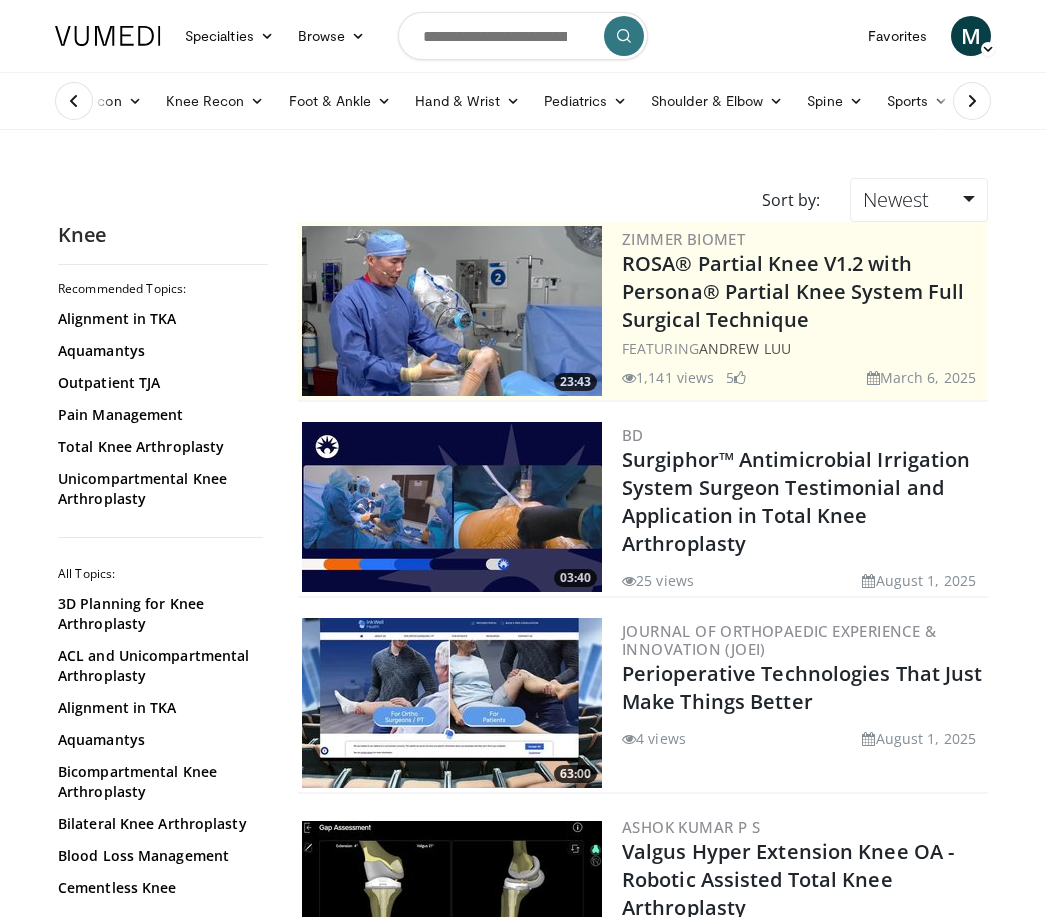 click on "Newest" at bounding box center (896, 199) 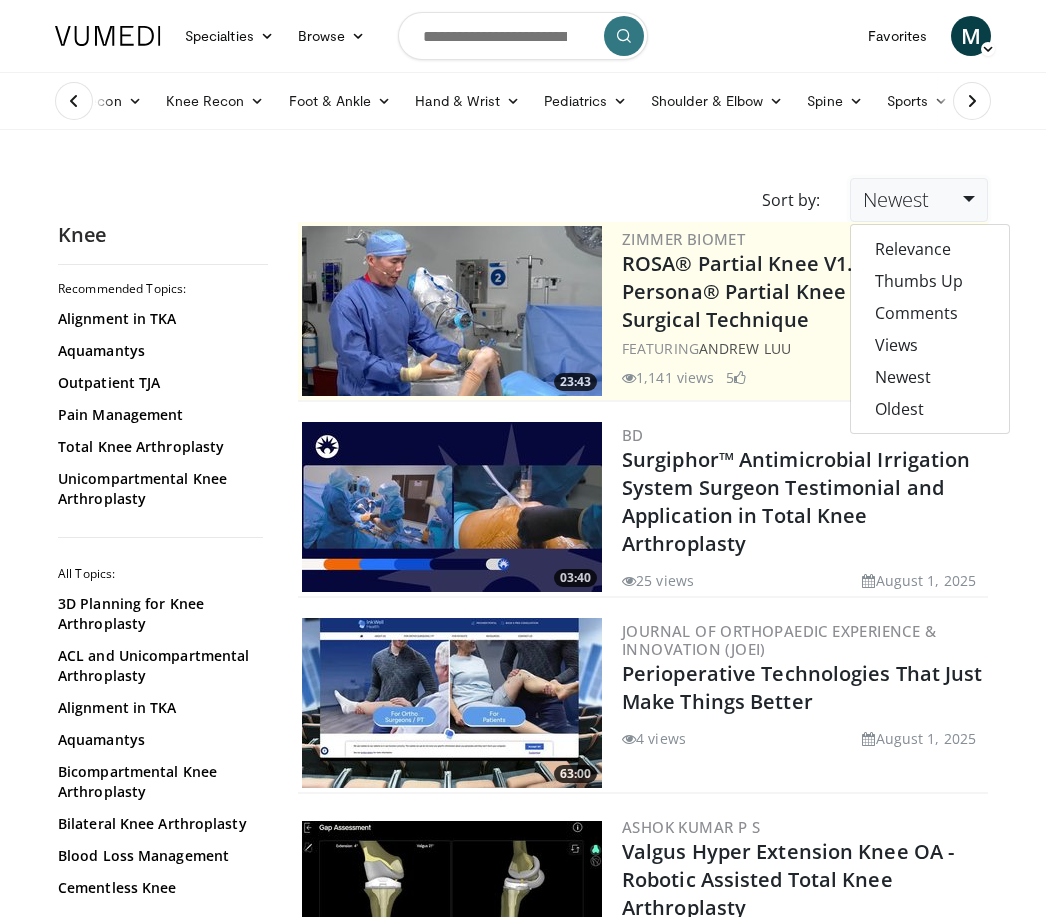 click on "Views" at bounding box center [930, 345] 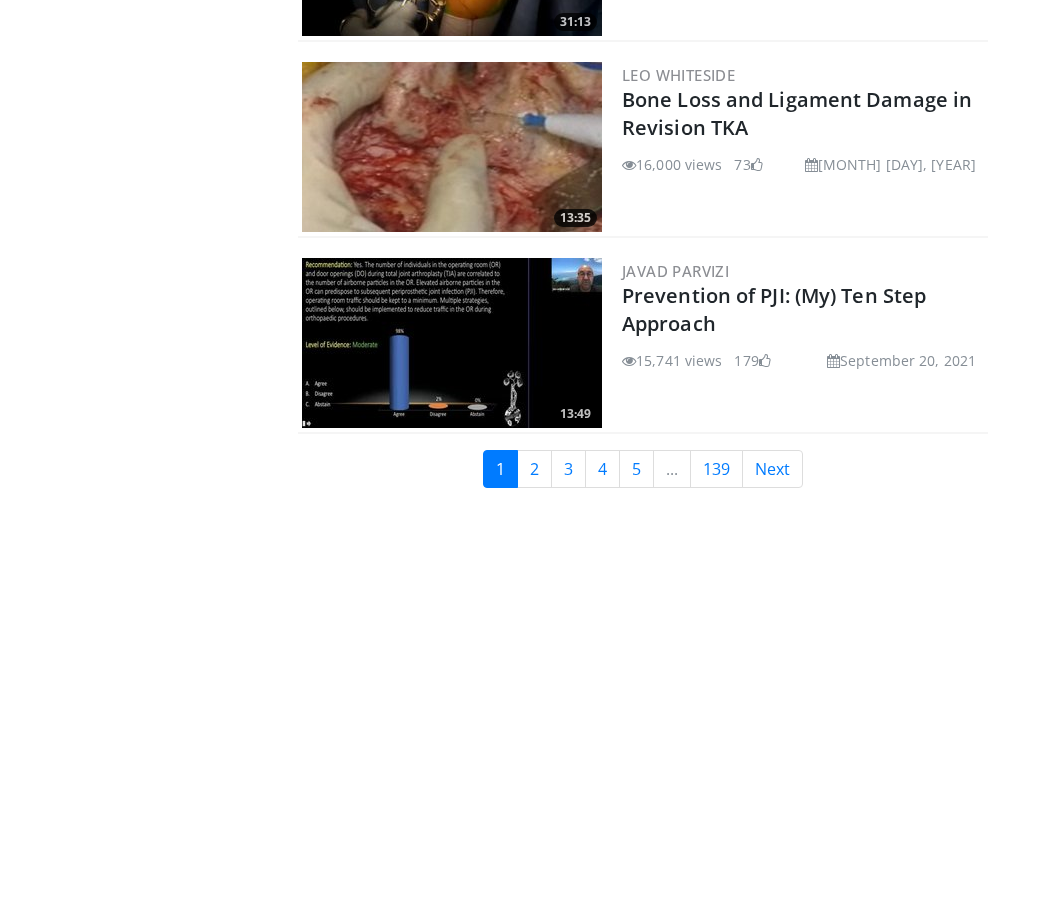 scroll, scrollTop: 4880, scrollLeft: 0, axis: vertical 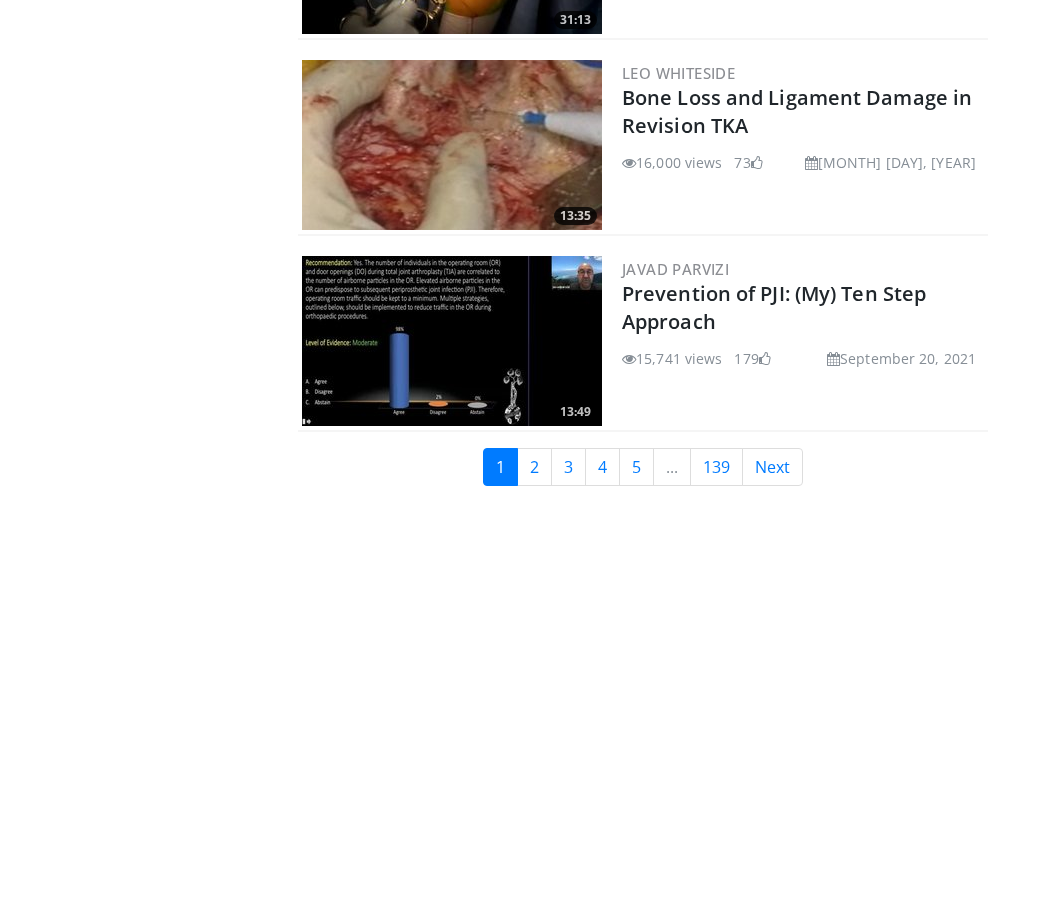 click on "3" at bounding box center (568, 467) 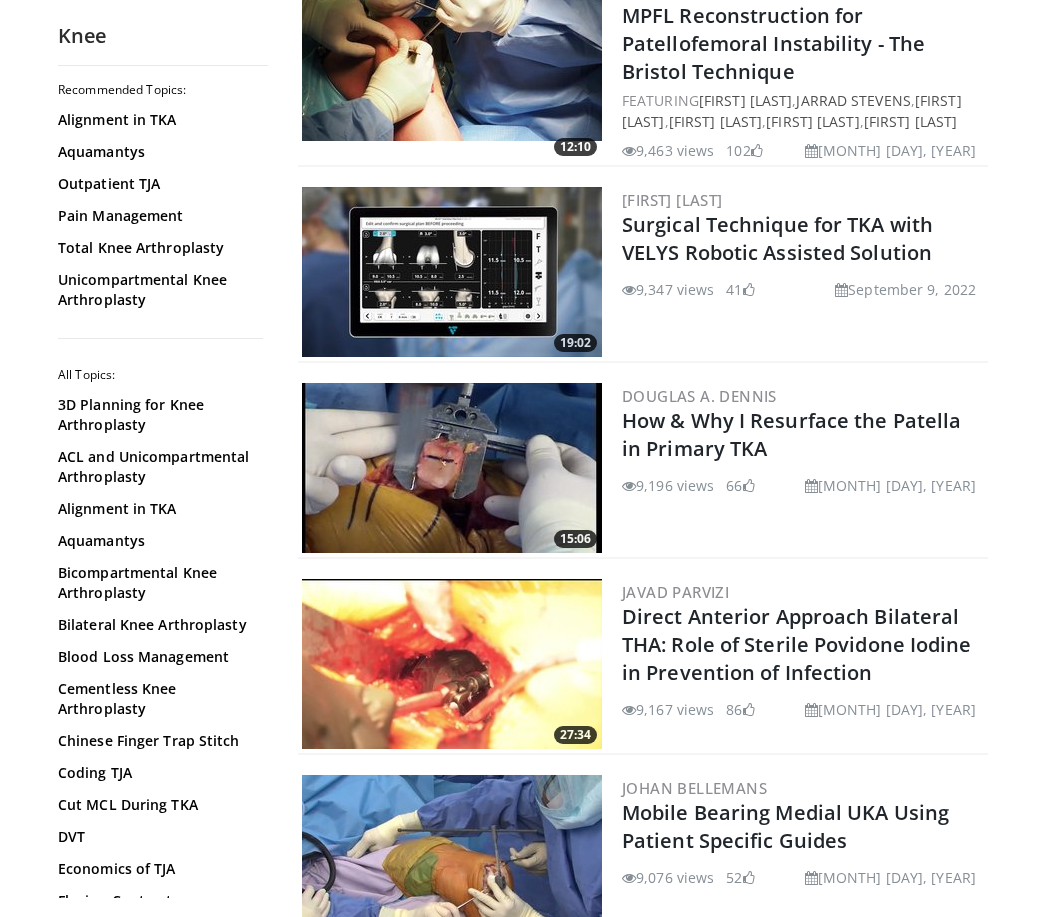 scroll, scrollTop: 1059, scrollLeft: 0, axis: vertical 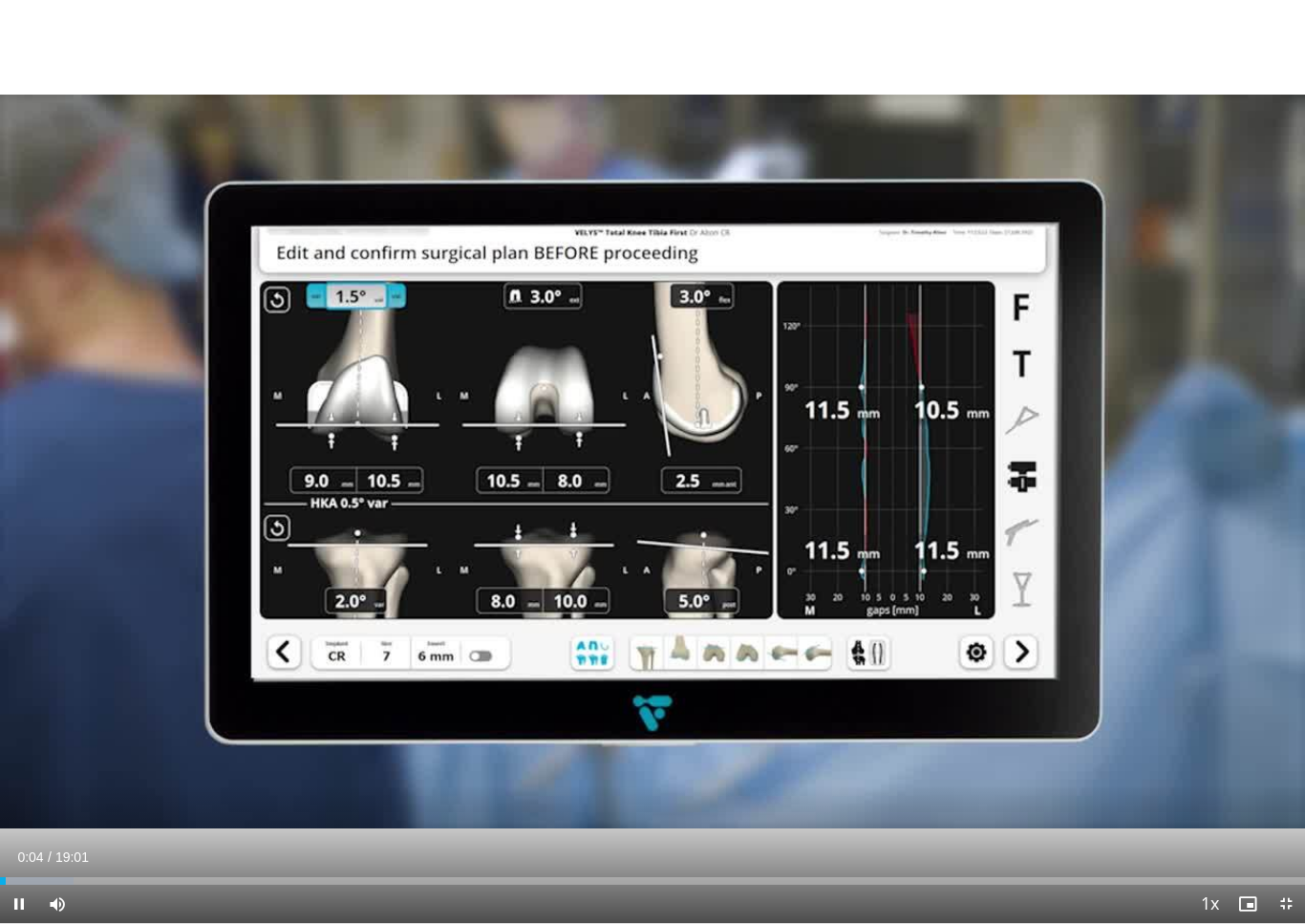 click at bounding box center (652, 462) 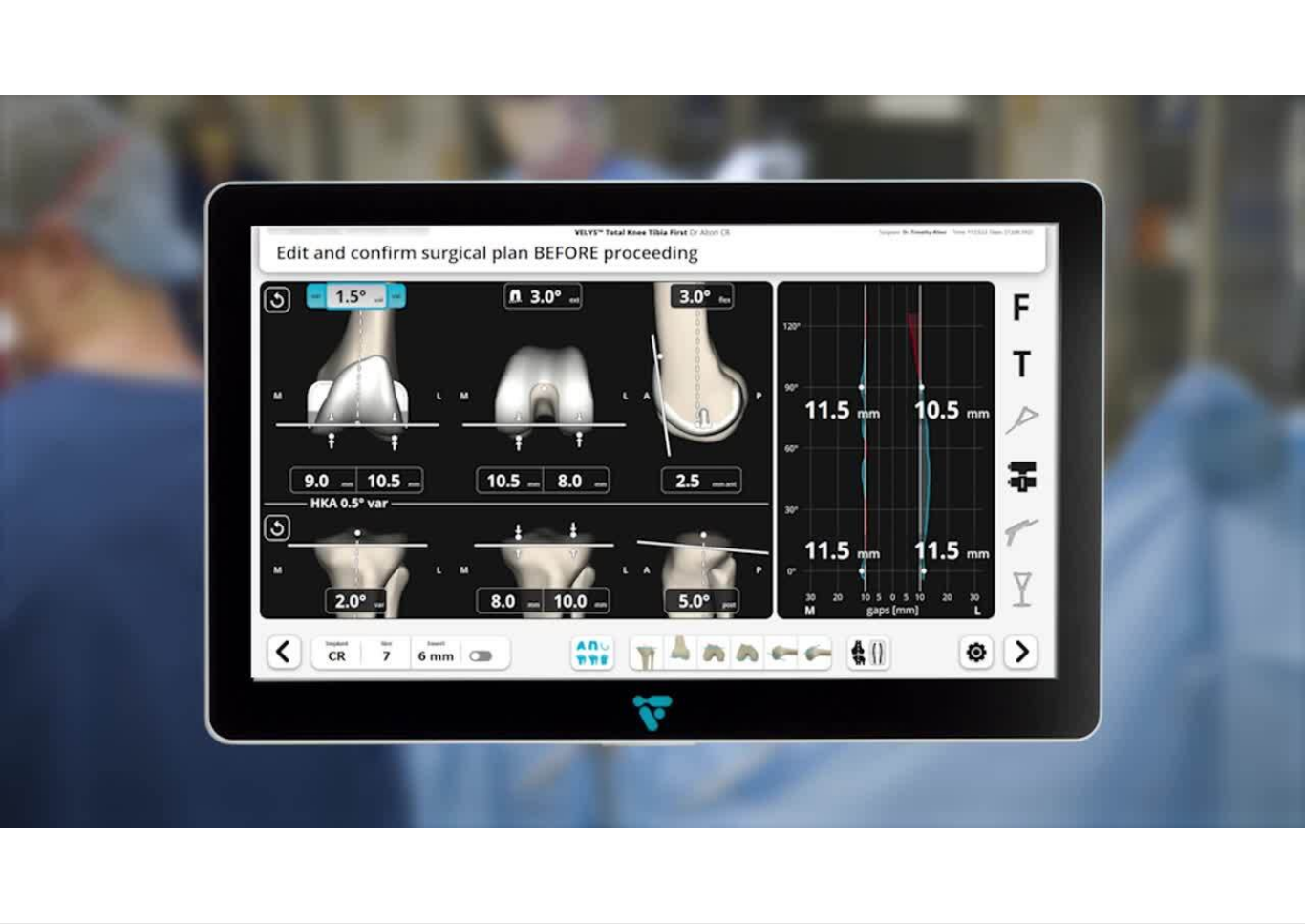 click on "10 seconds
Tap to unmute" at bounding box center [652, 462] 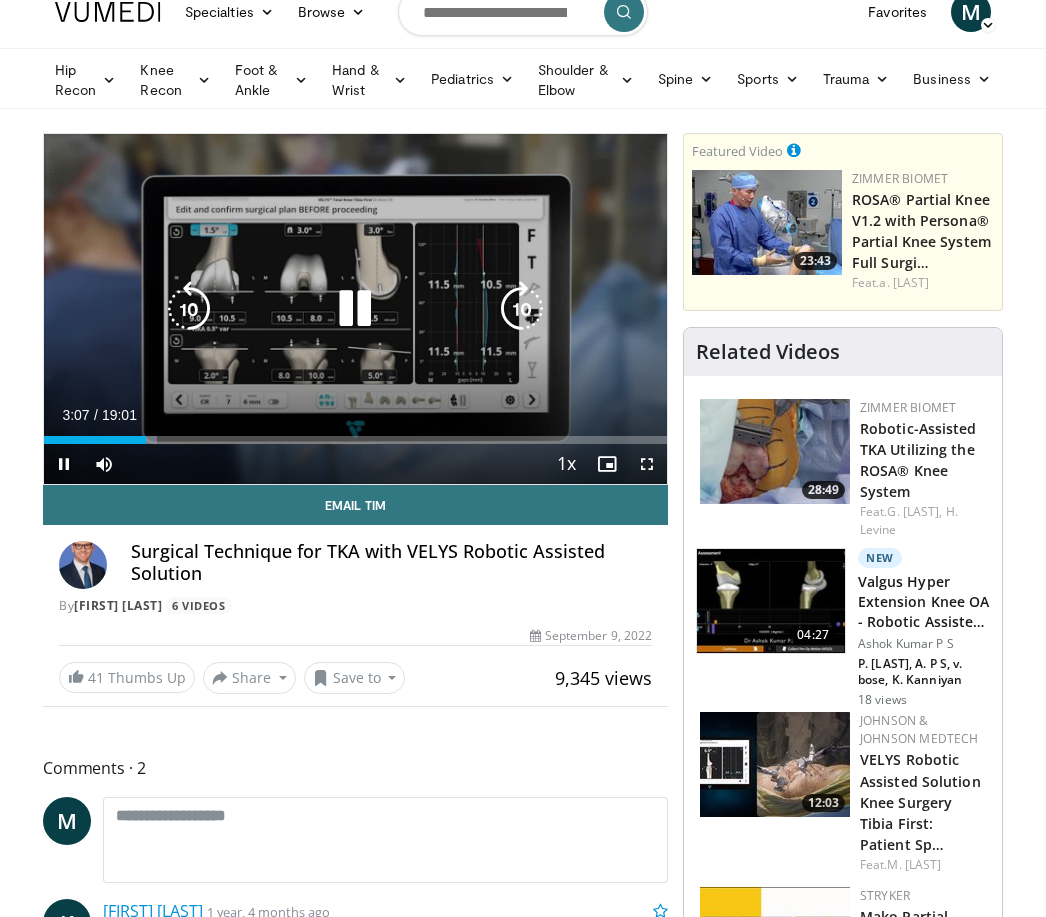 click at bounding box center (522, 309) 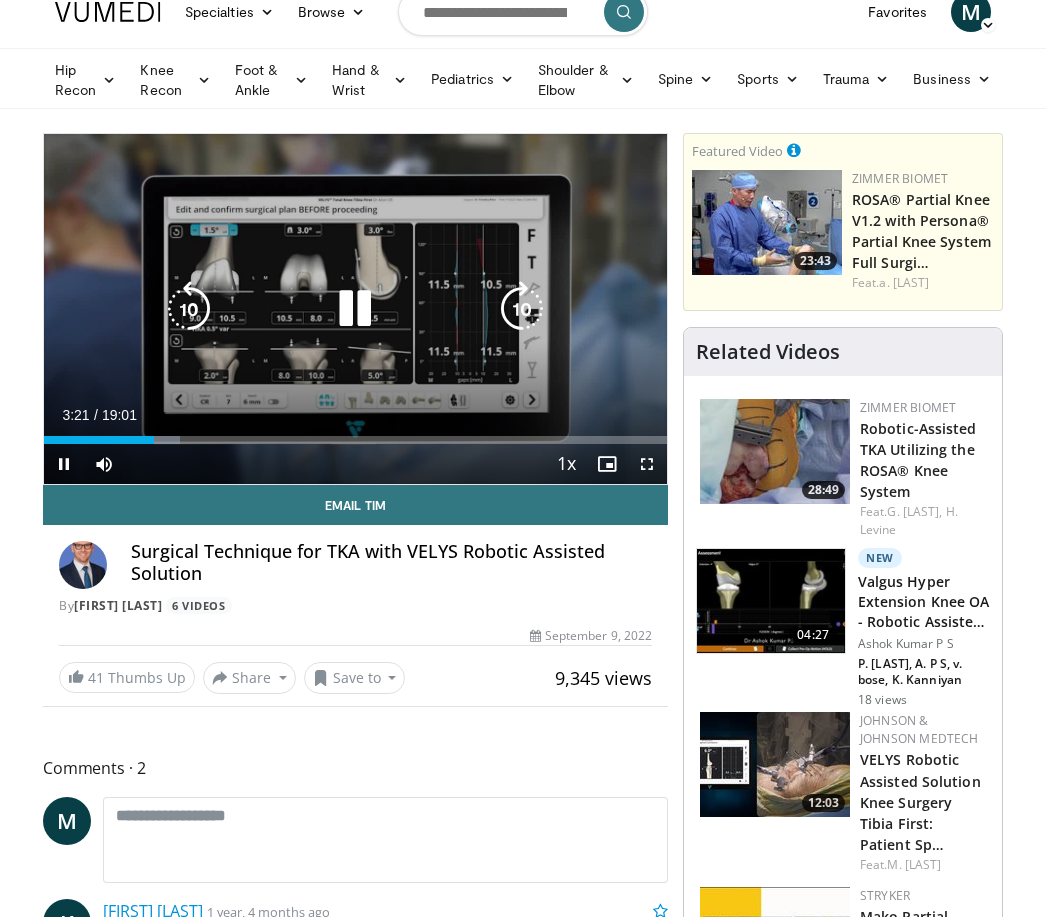 click at bounding box center (522, 309) 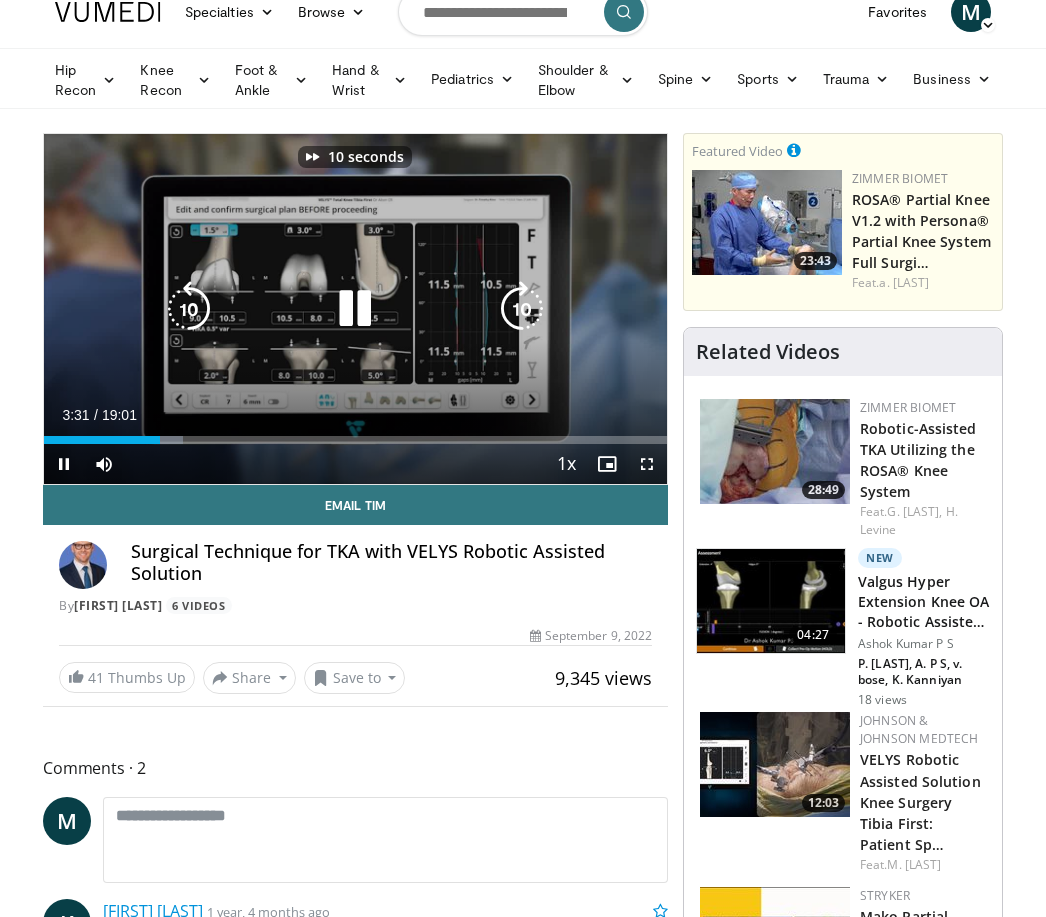 click at bounding box center [522, 309] 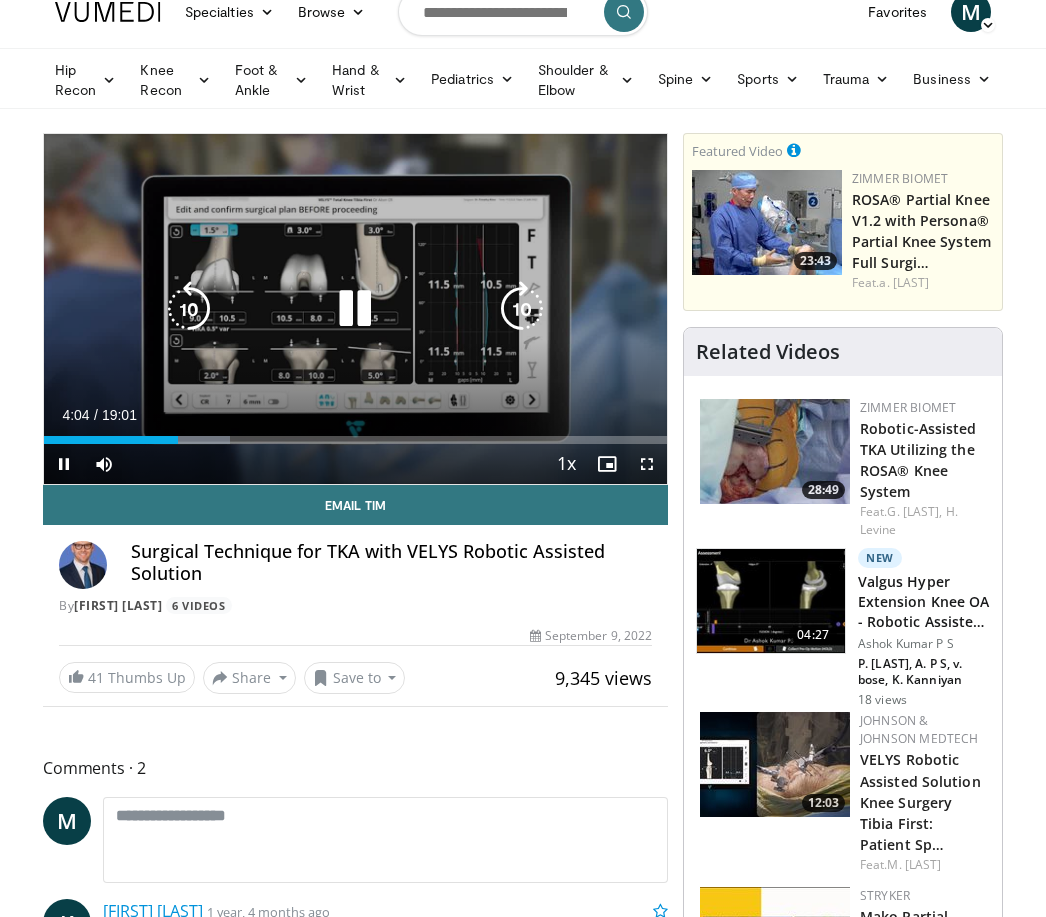 click at bounding box center [522, 309] 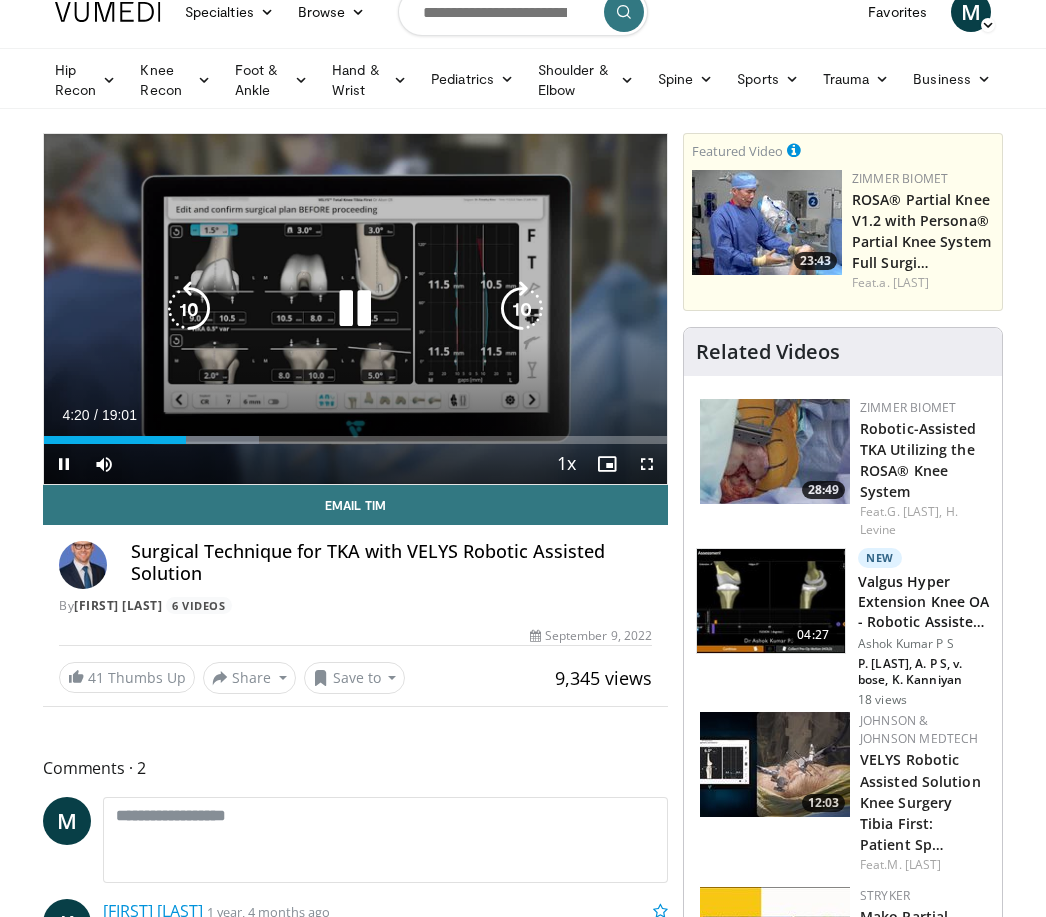 click at bounding box center (522, 309) 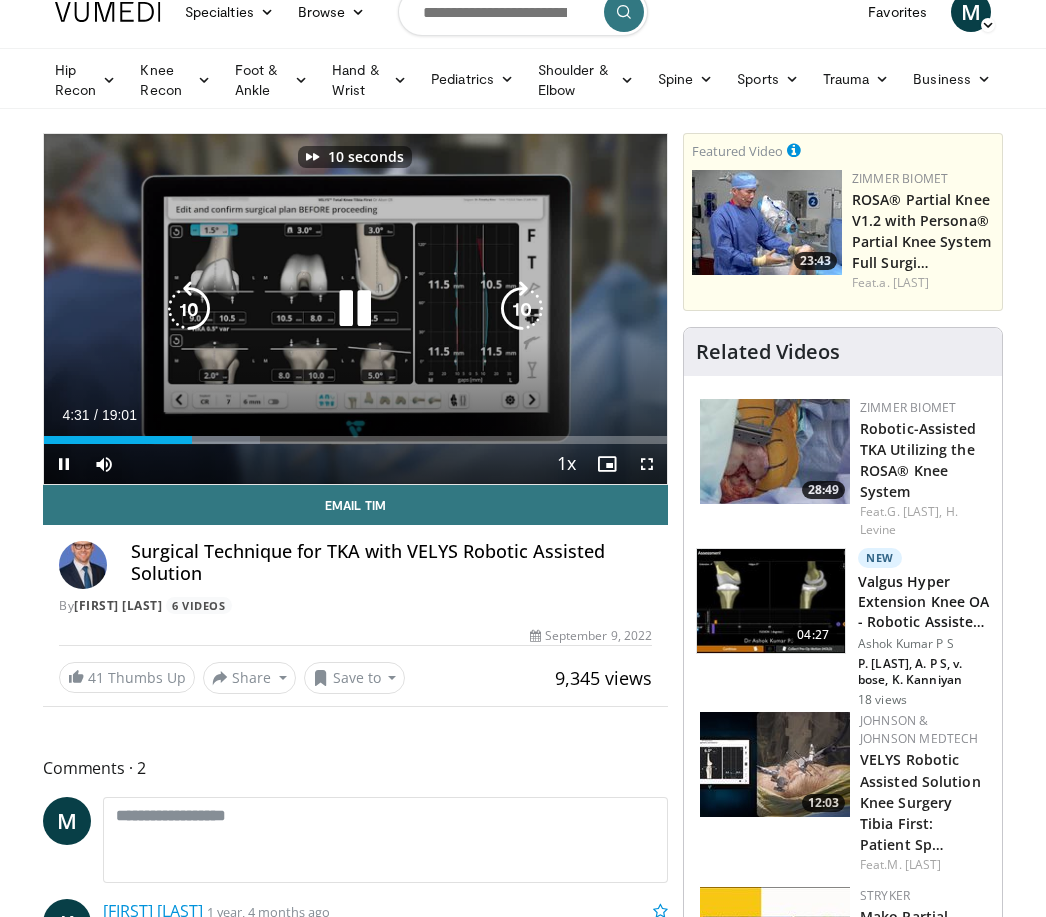 click at bounding box center (522, 309) 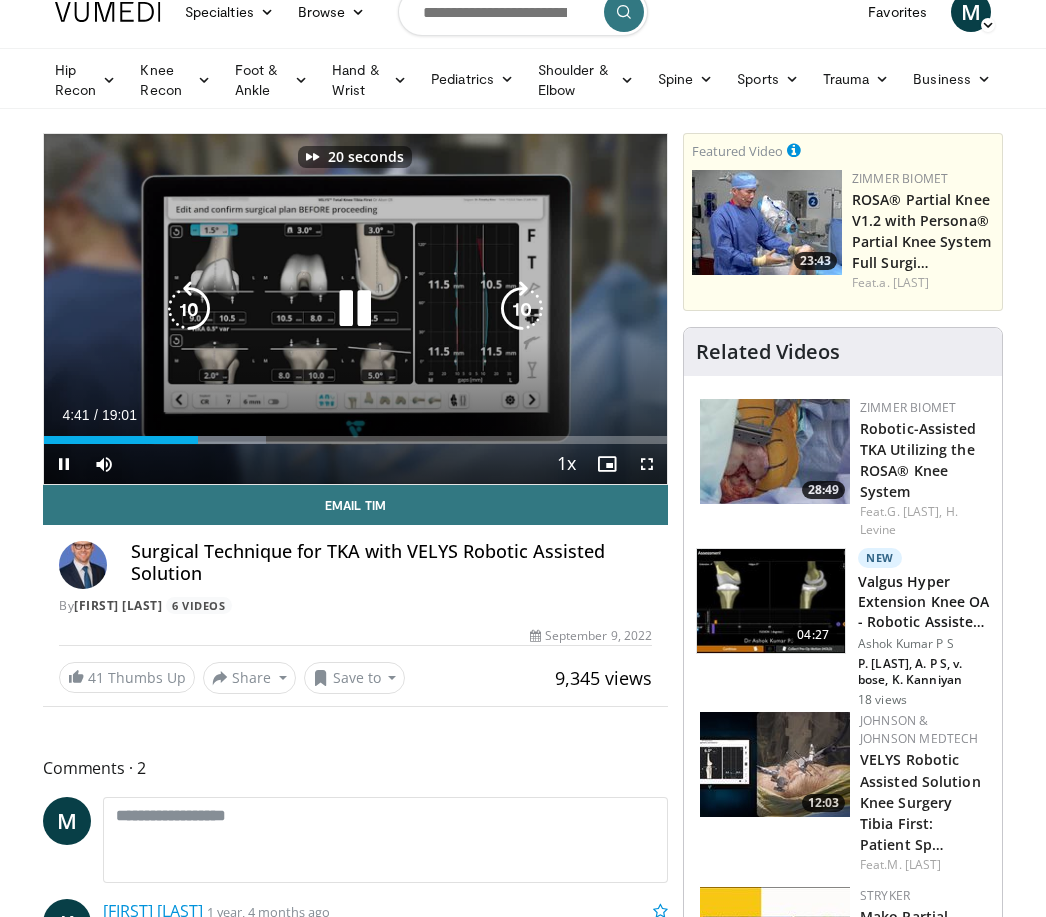 click at bounding box center [522, 309] 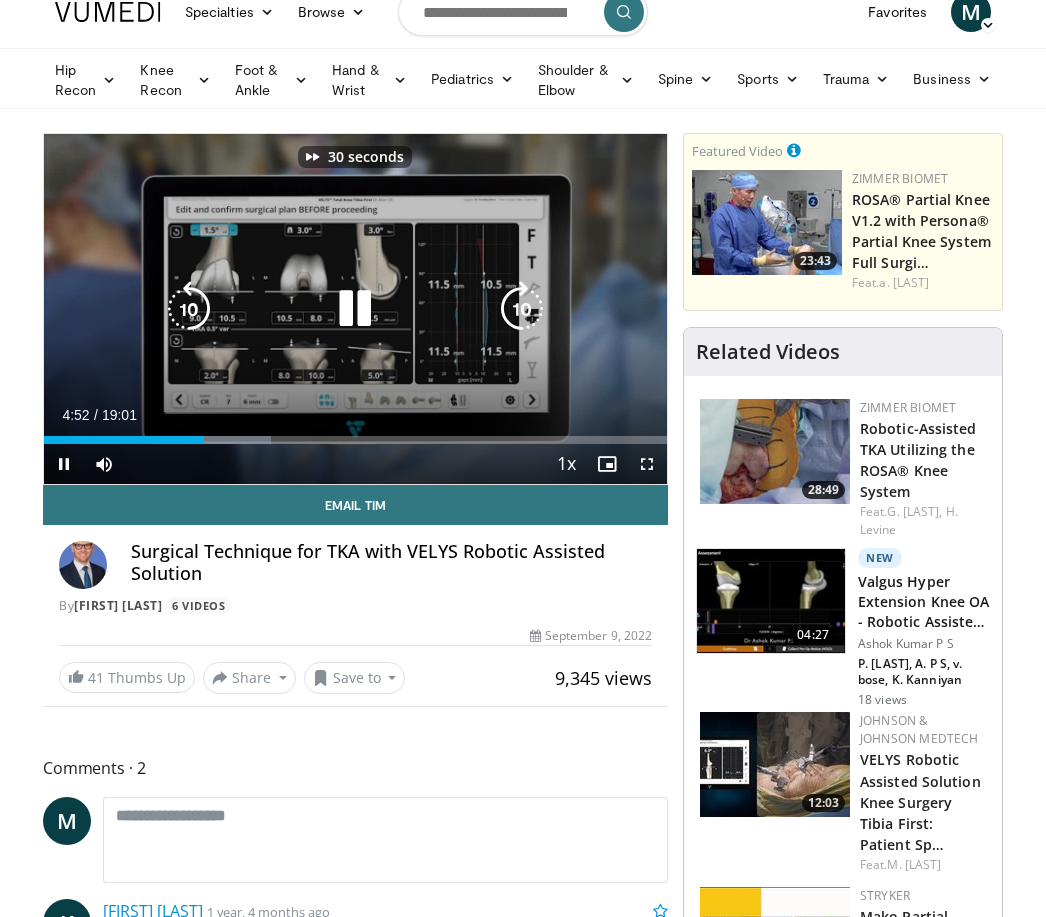 click at bounding box center (522, 309) 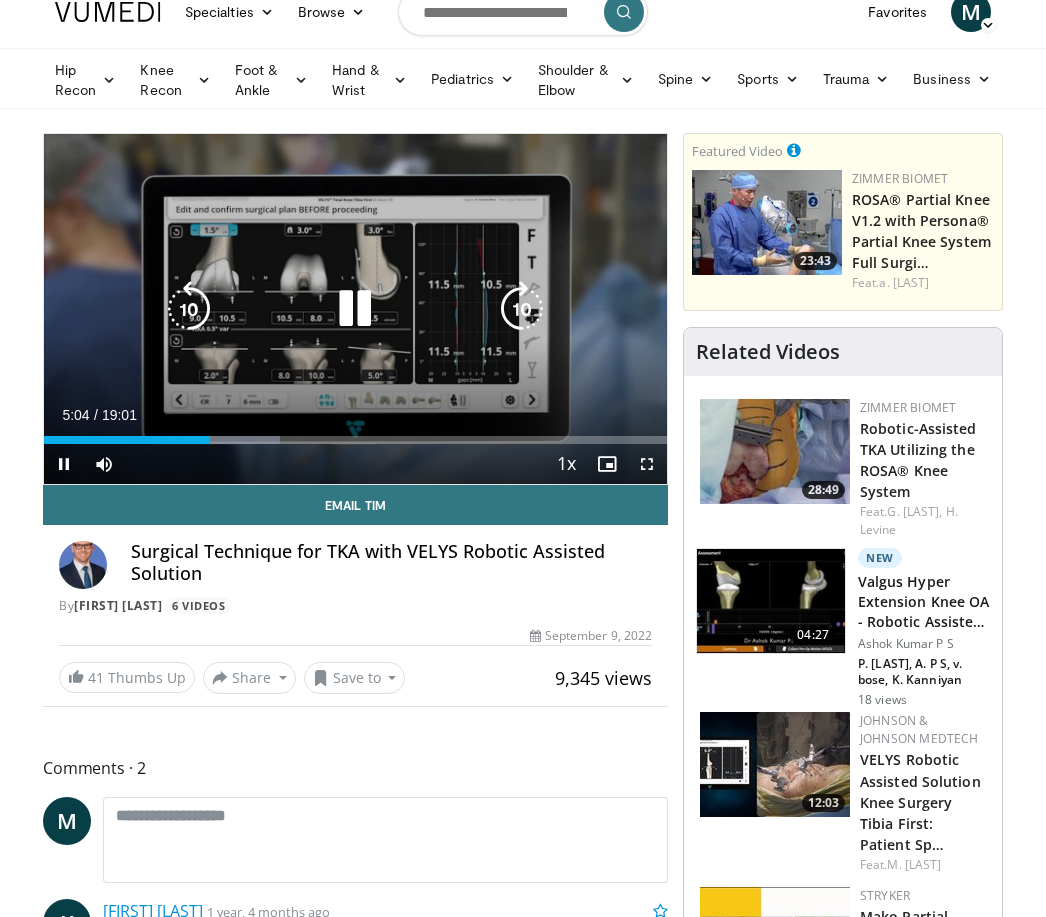 click at bounding box center [522, 309] 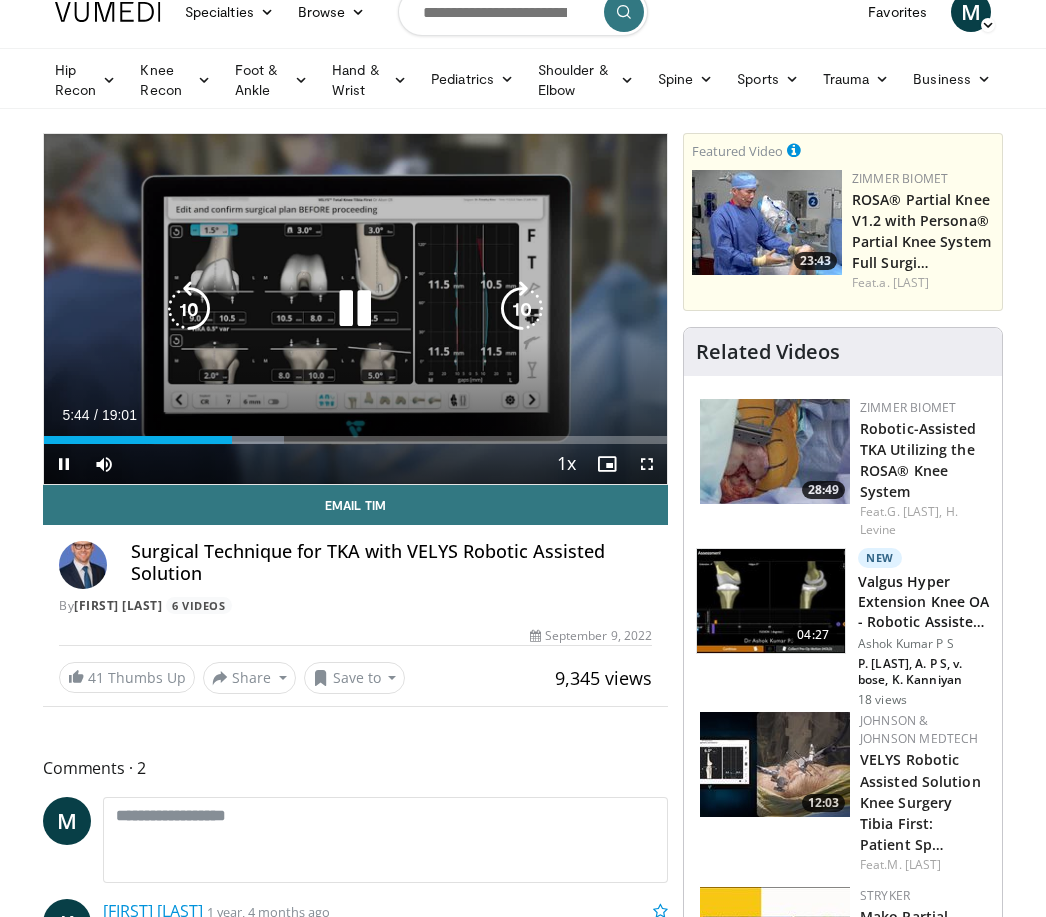 click at bounding box center (522, 309) 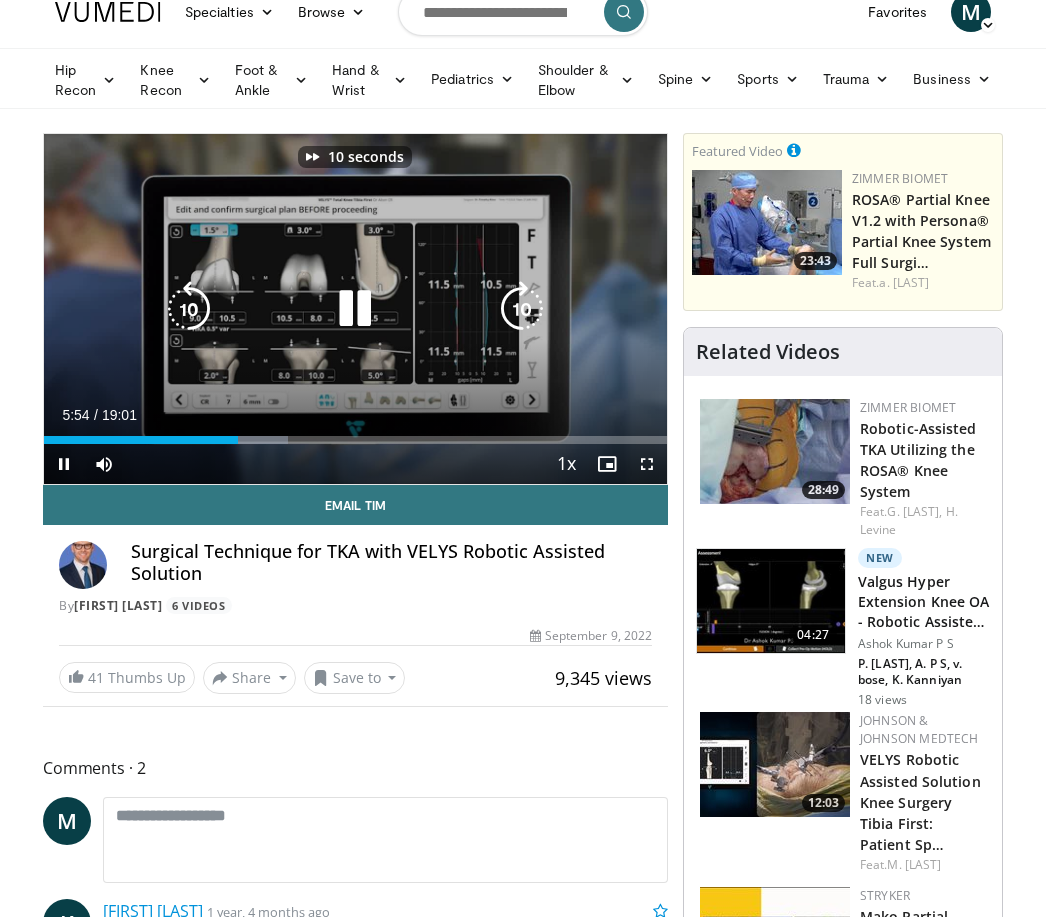 click at bounding box center (522, 309) 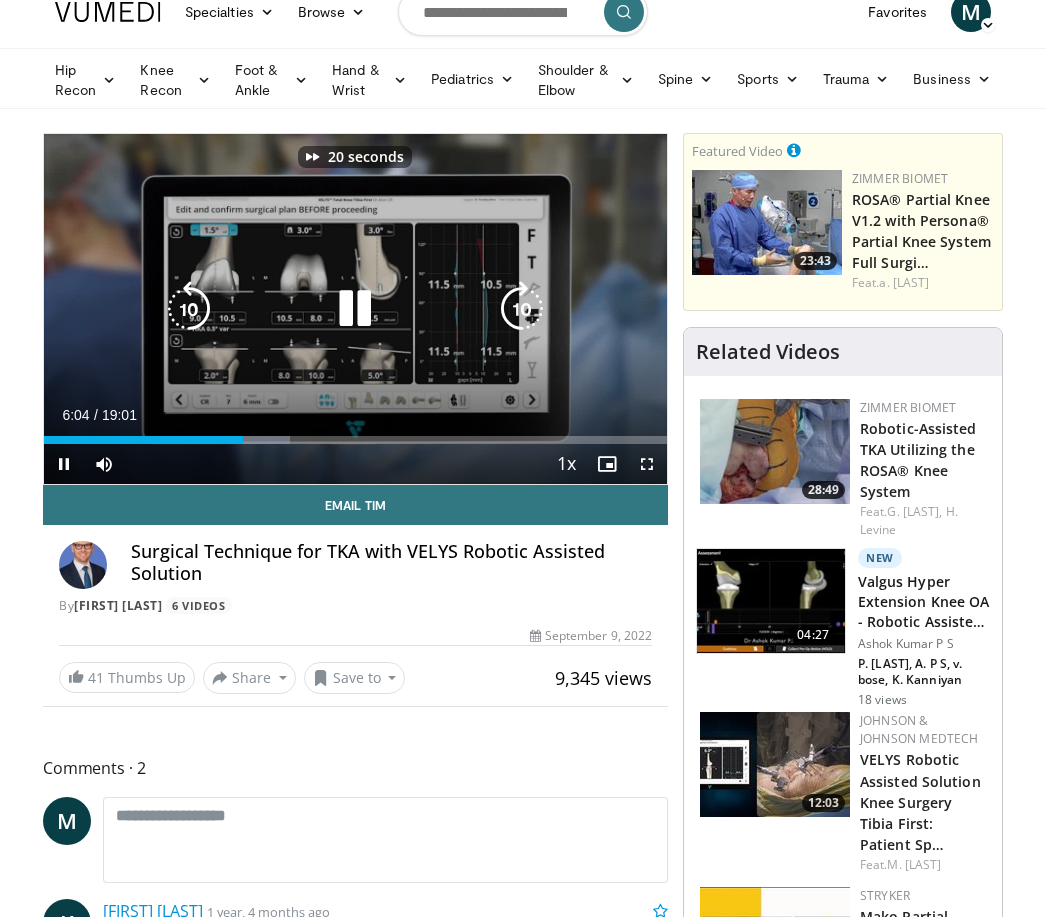 click at bounding box center [522, 309] 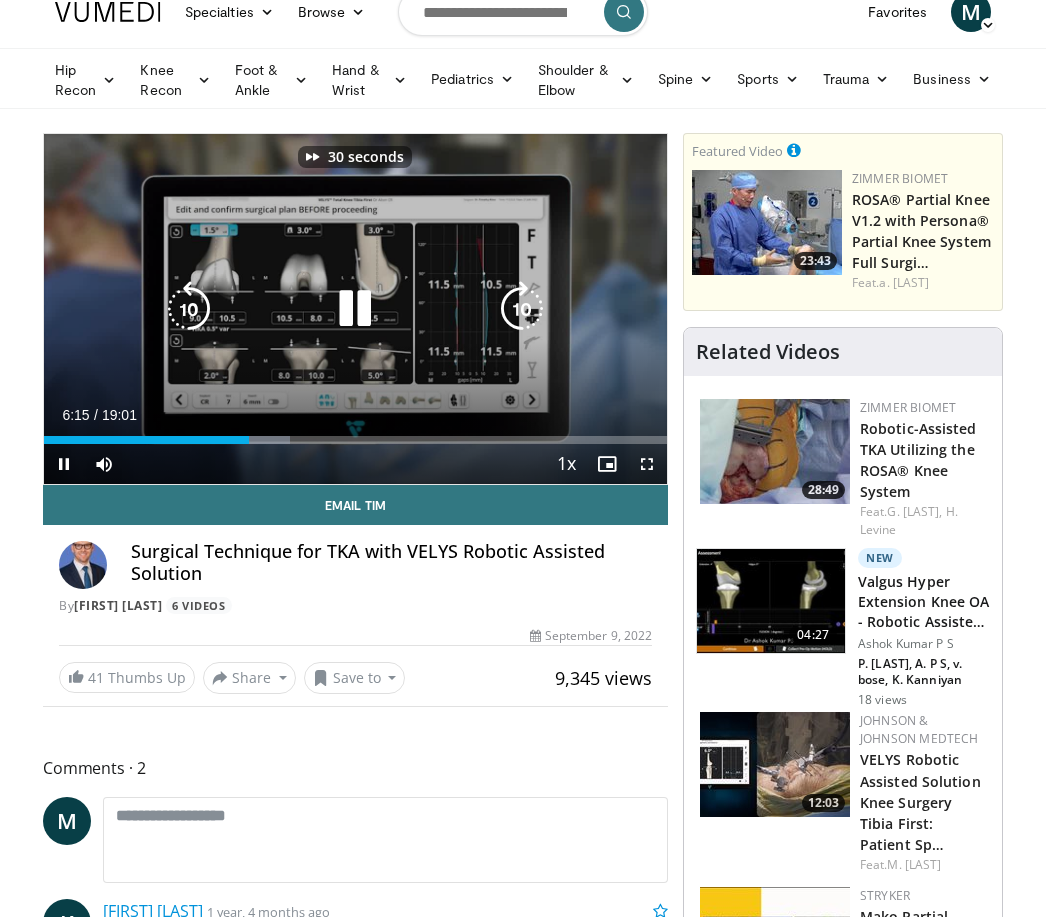 click at bounding box center (522, 309) 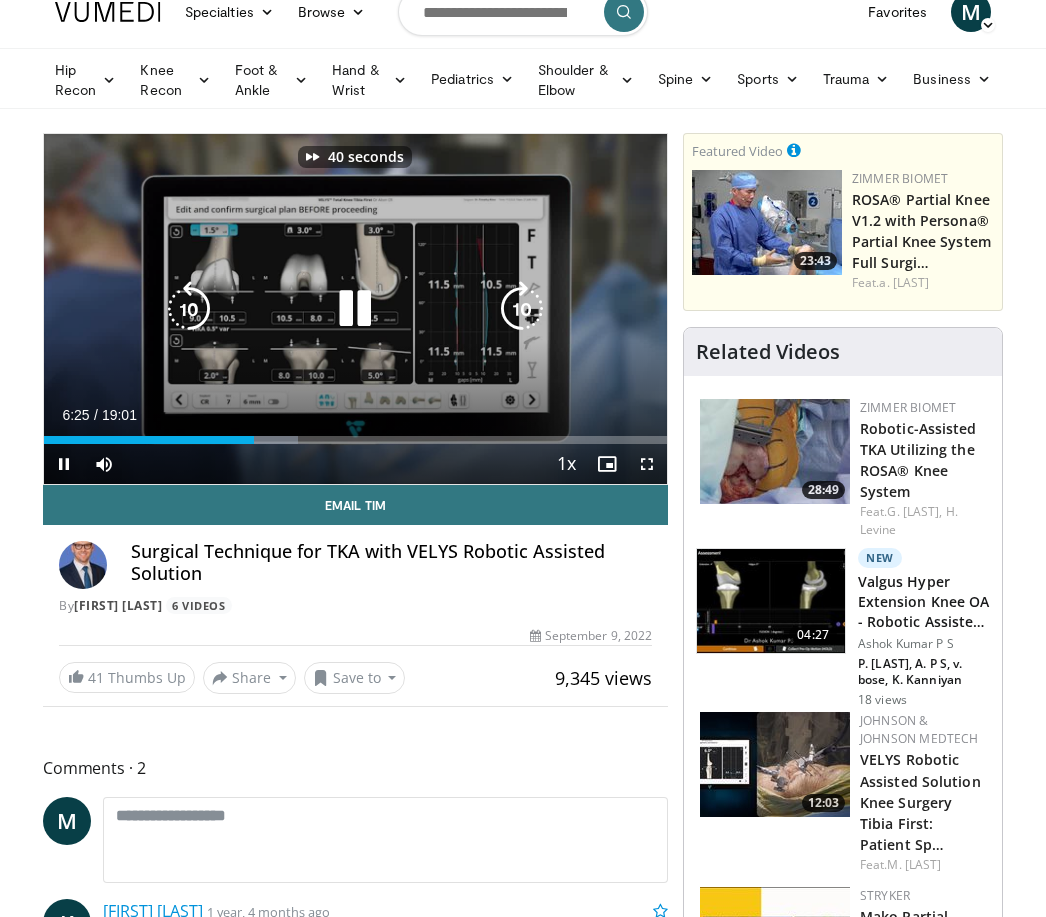 click at bounding box center (522, 309) 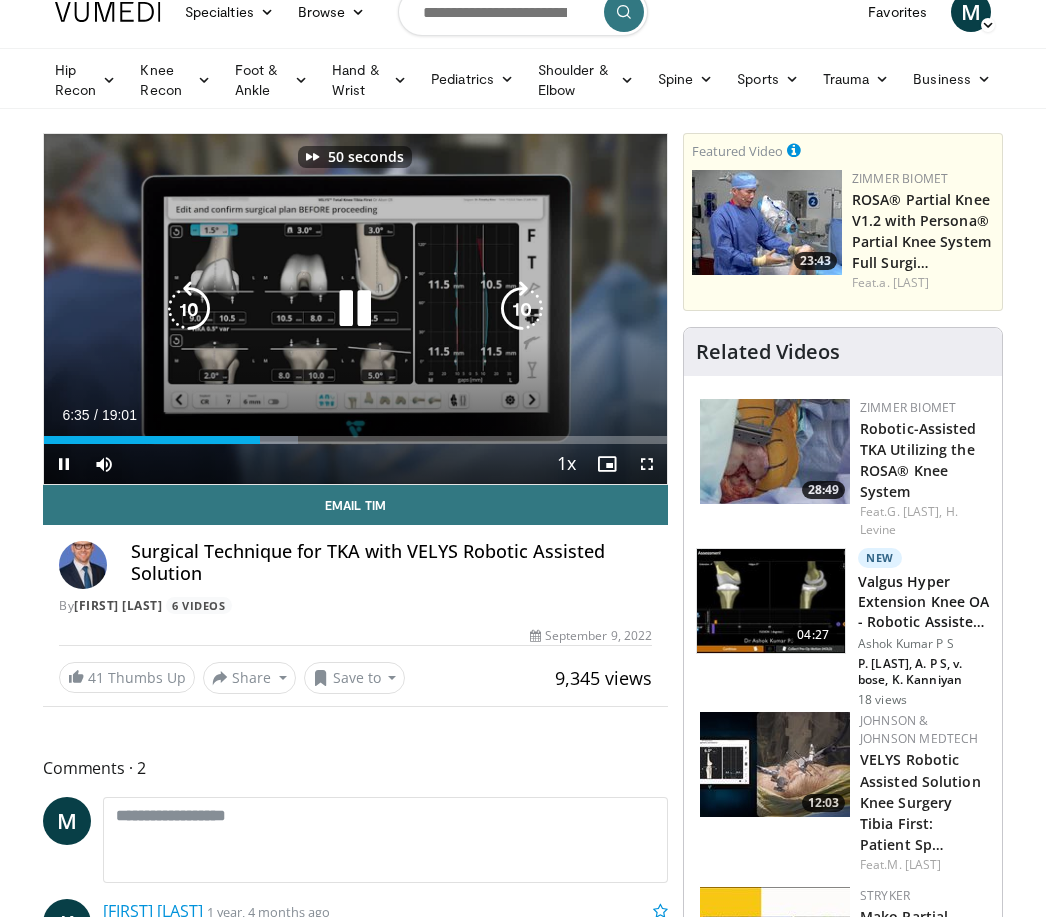 click at bounding box center [522, 309] 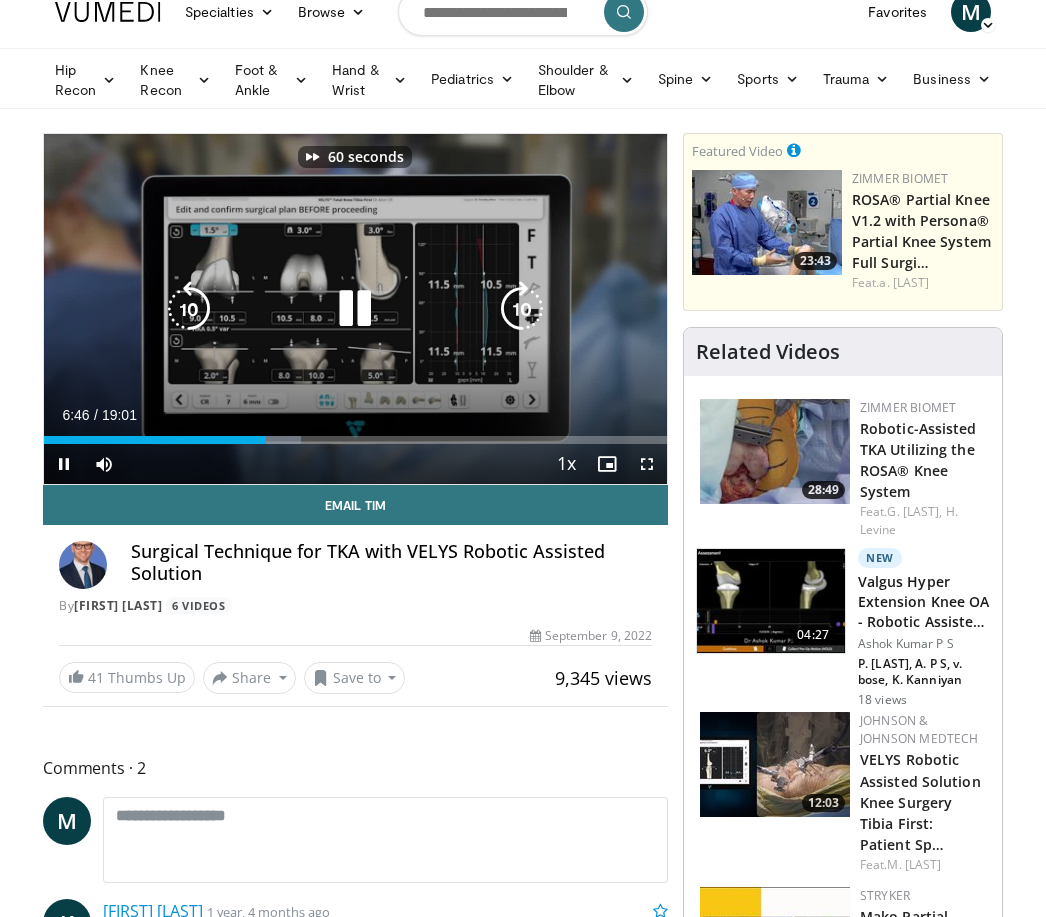 click at bounding box center [522, 309] 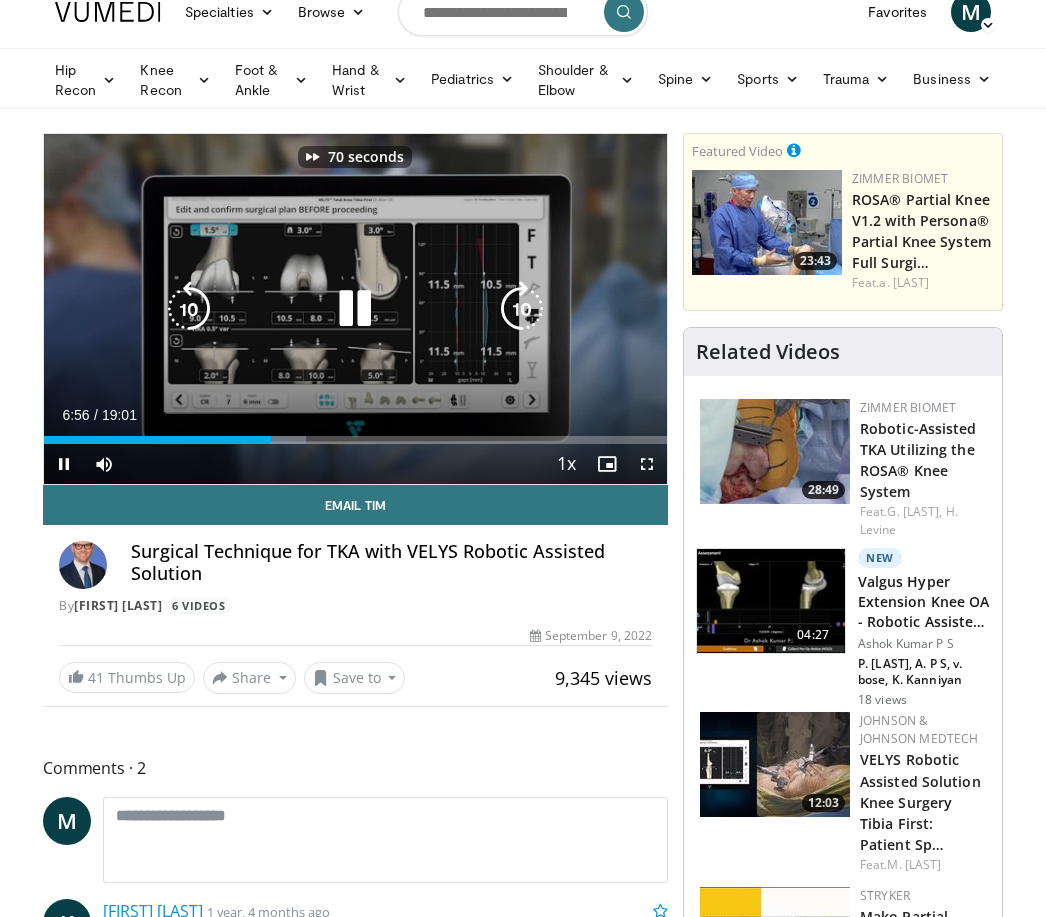 click at bounding box center (522, 309) 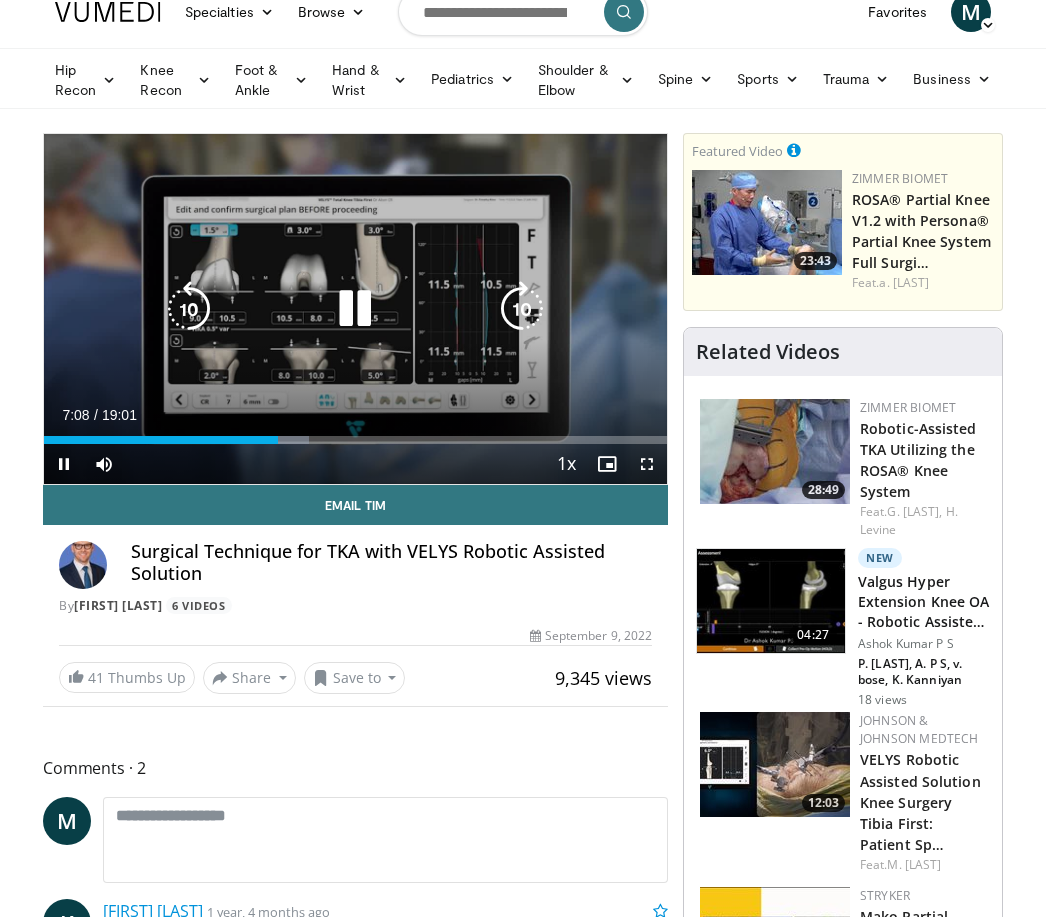 click at bounding box center [522, 309] 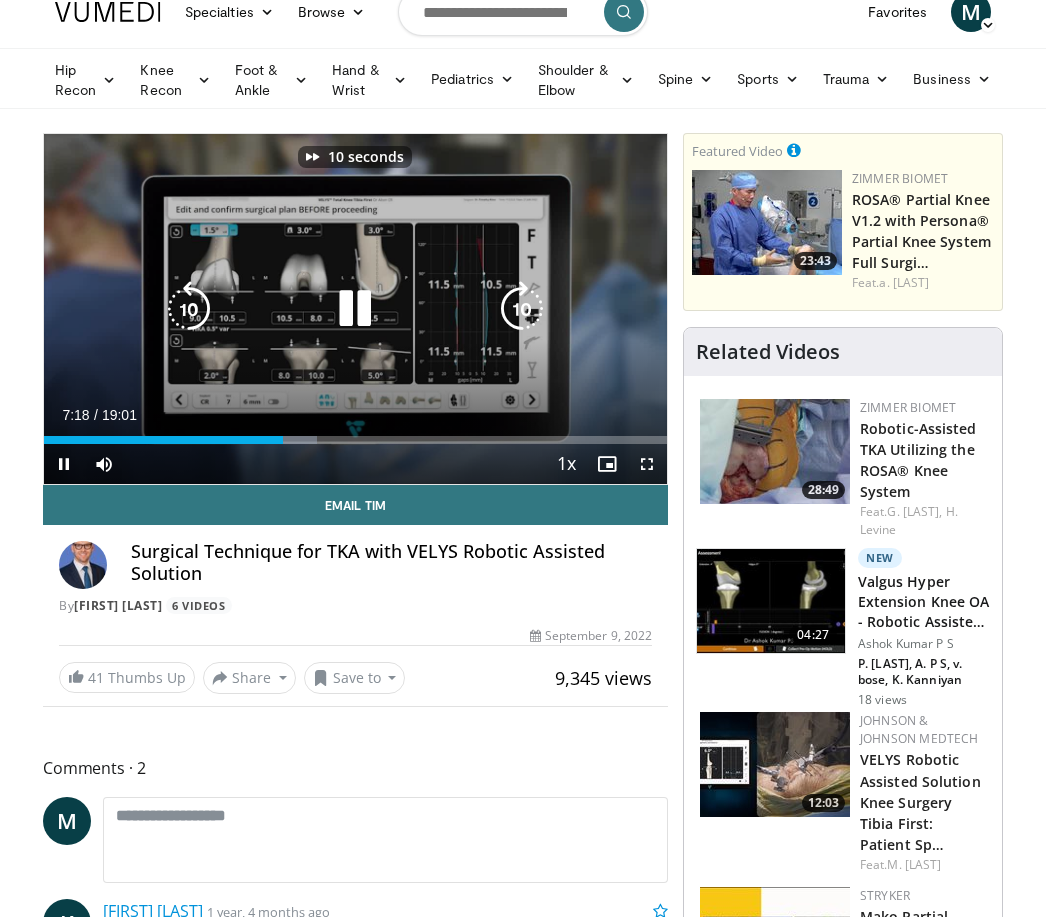 click at bounding box center [522, 309] 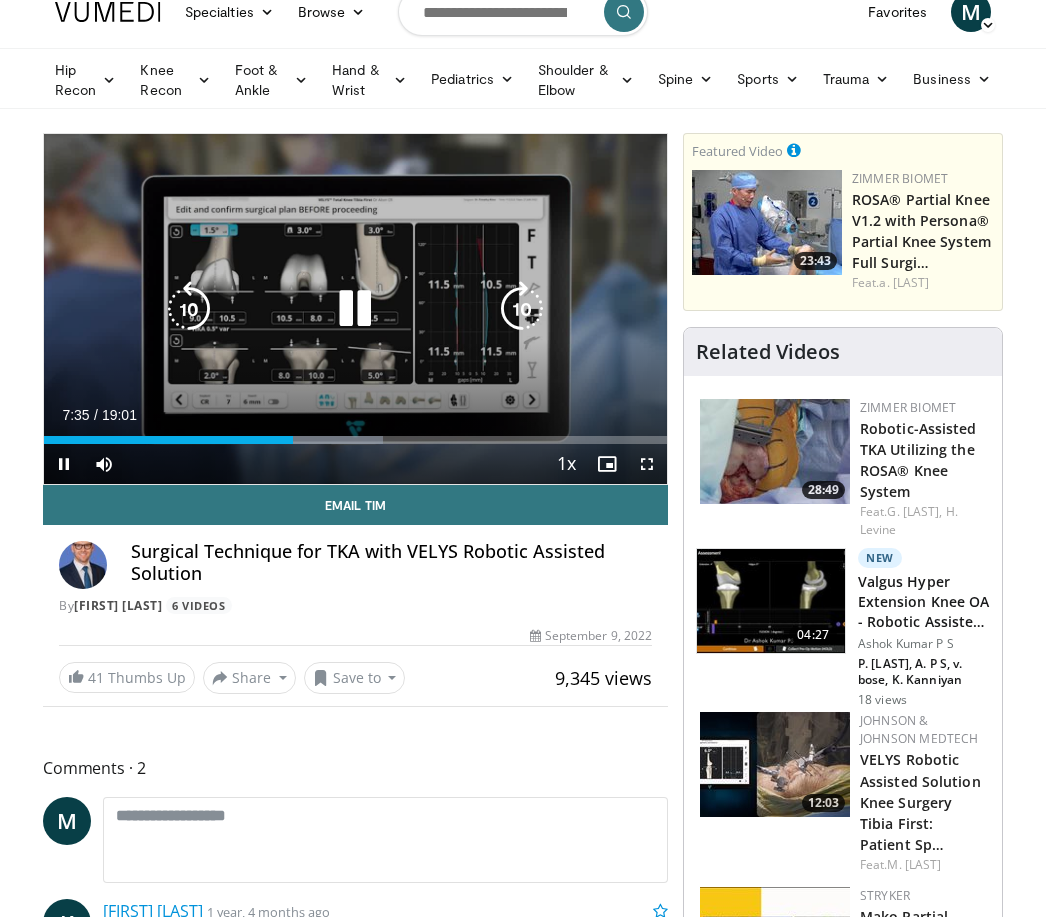 click at bounding box center (522, 309) 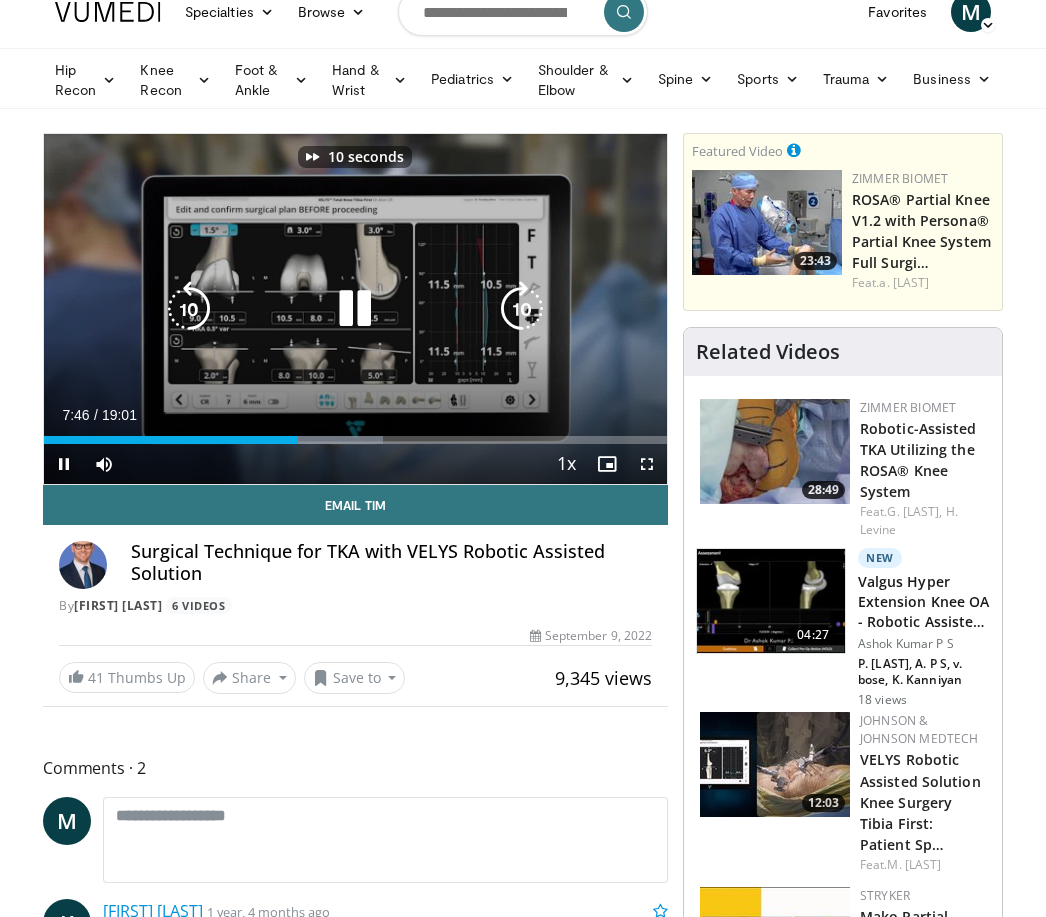 click at bounding box center [522, 309] 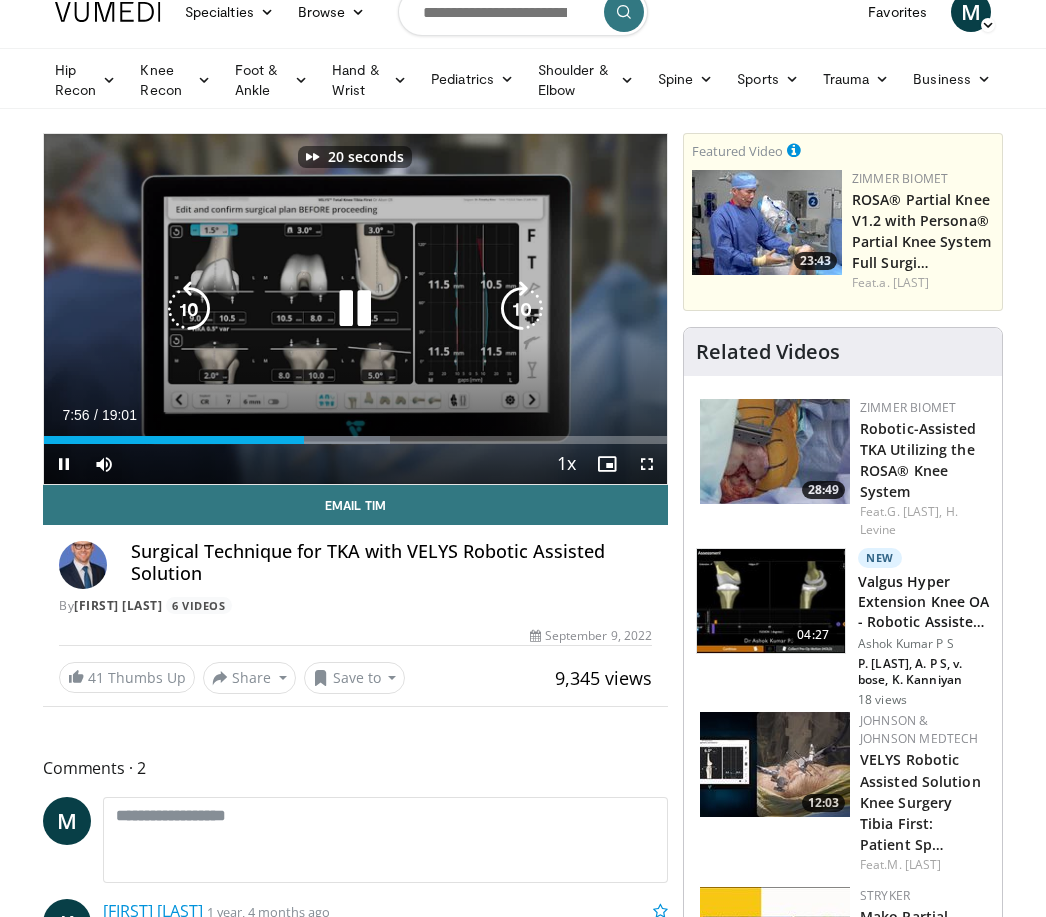 click at bounding box center [522, 309] 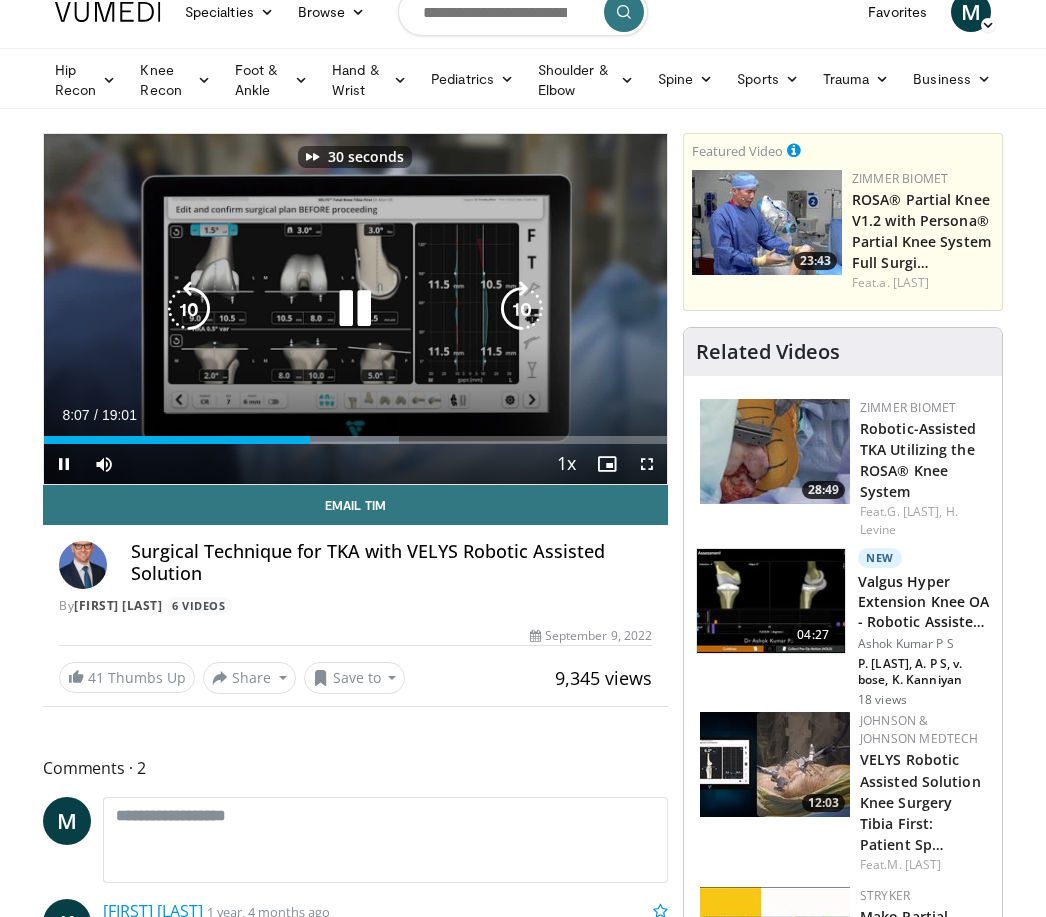 click at bounding box center (522, 309) 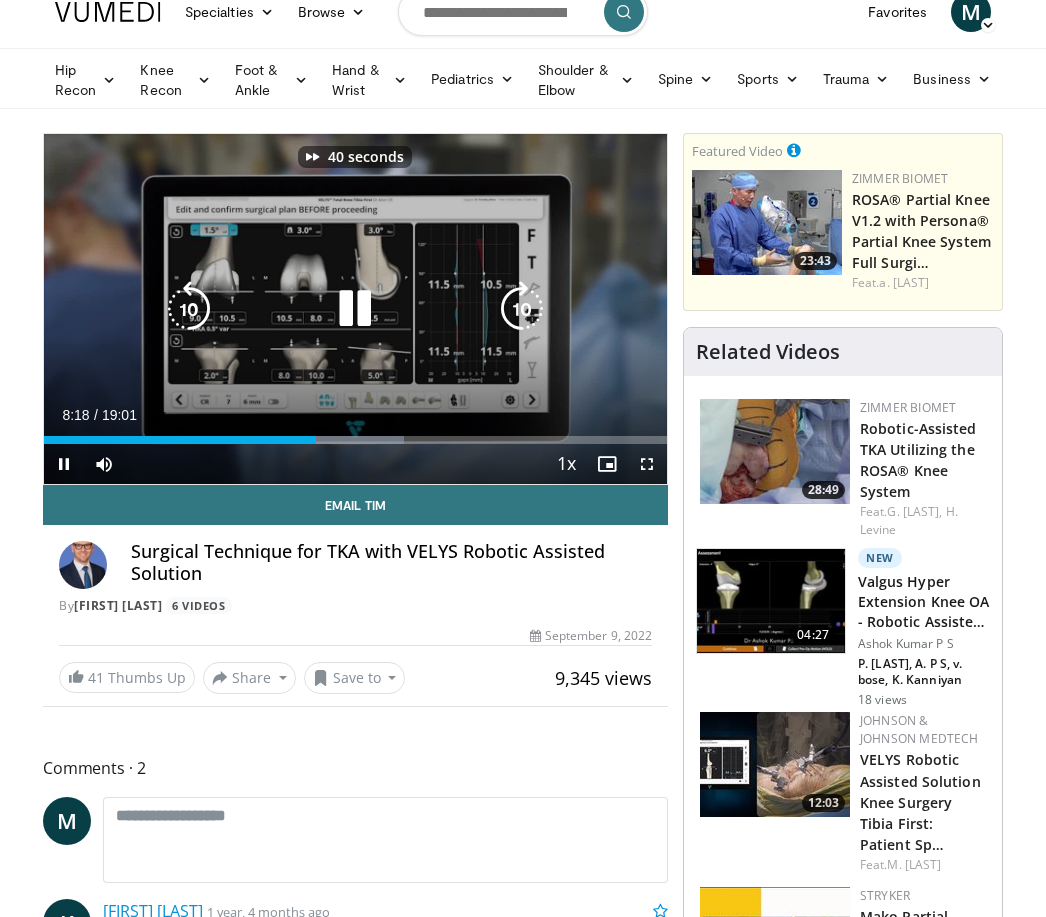 click at bounding box center [522, 309] 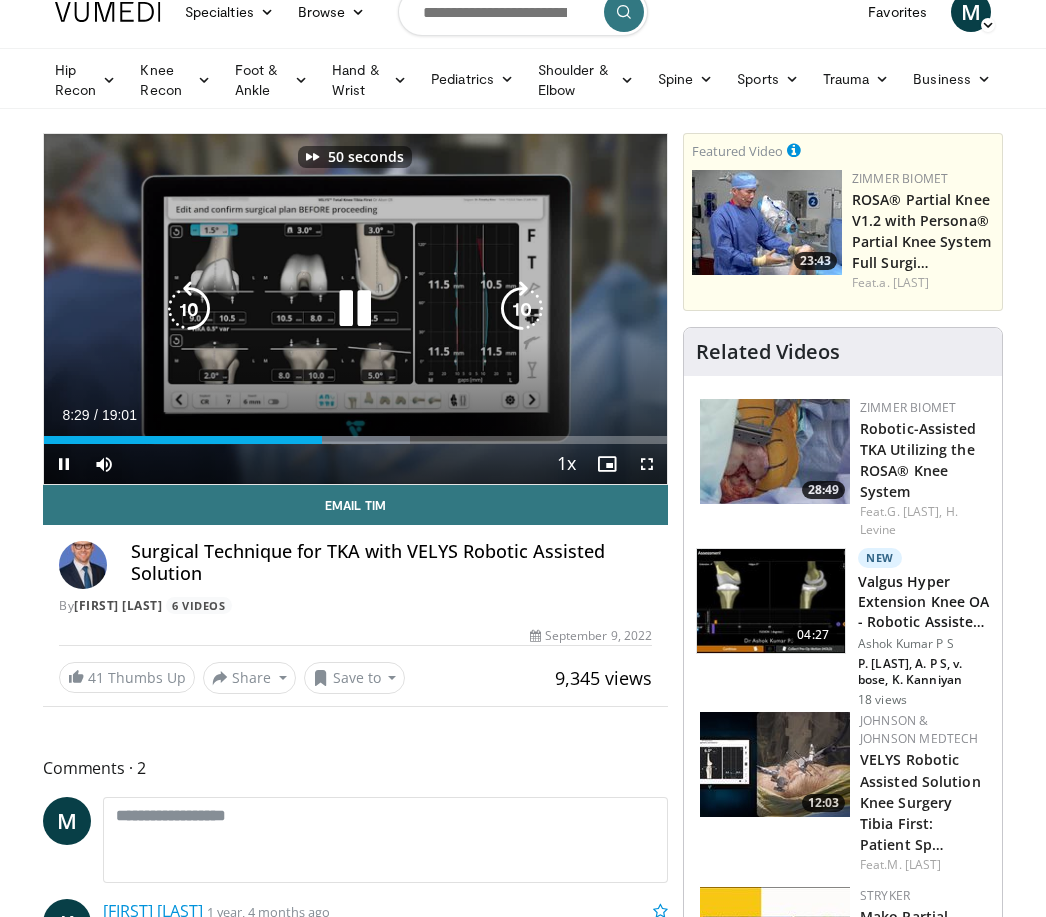 click at bounding box center [522, 309] 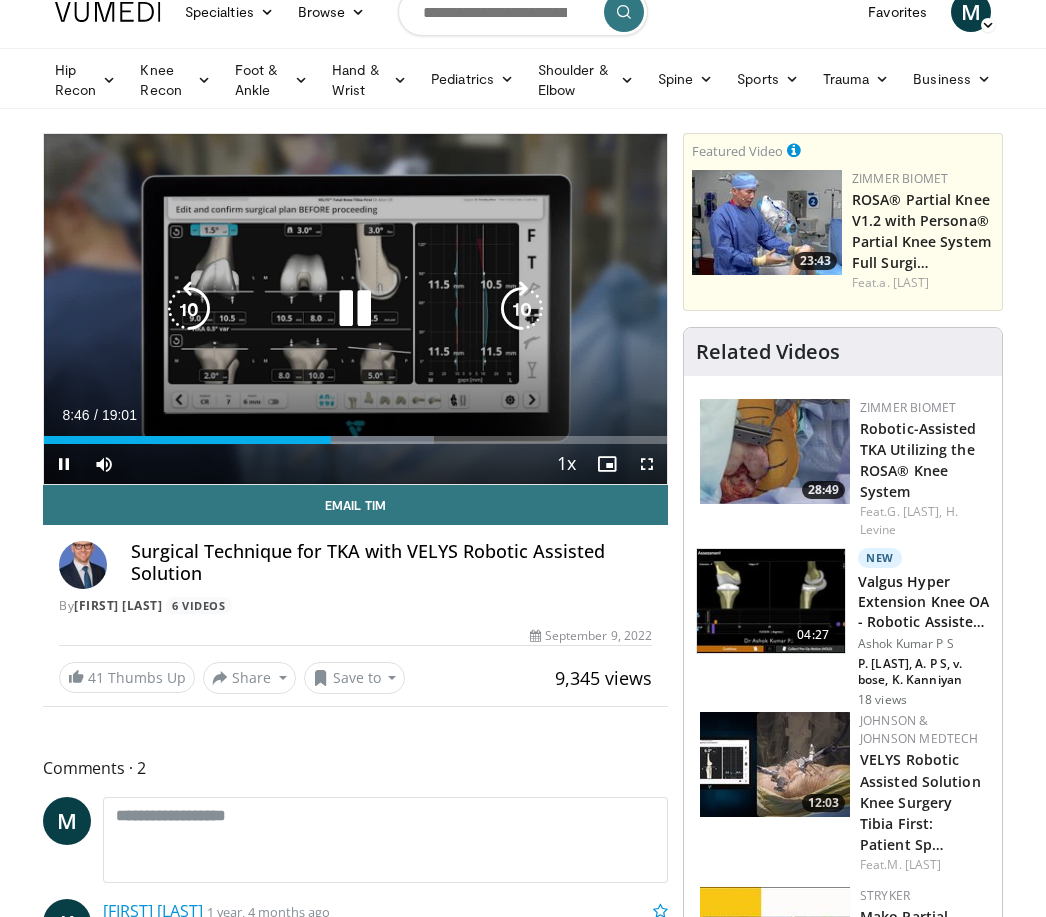 click at bounding box center (522, 309) 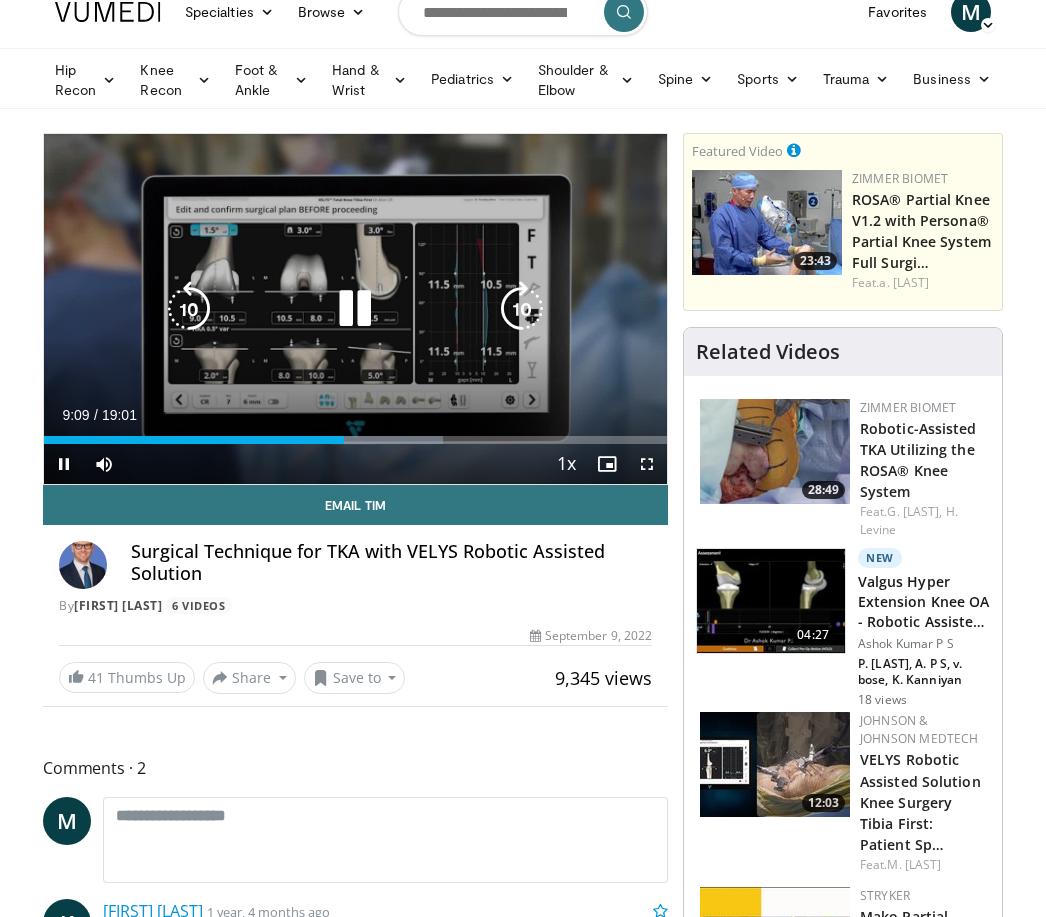 click at bounding box center (355, 309) 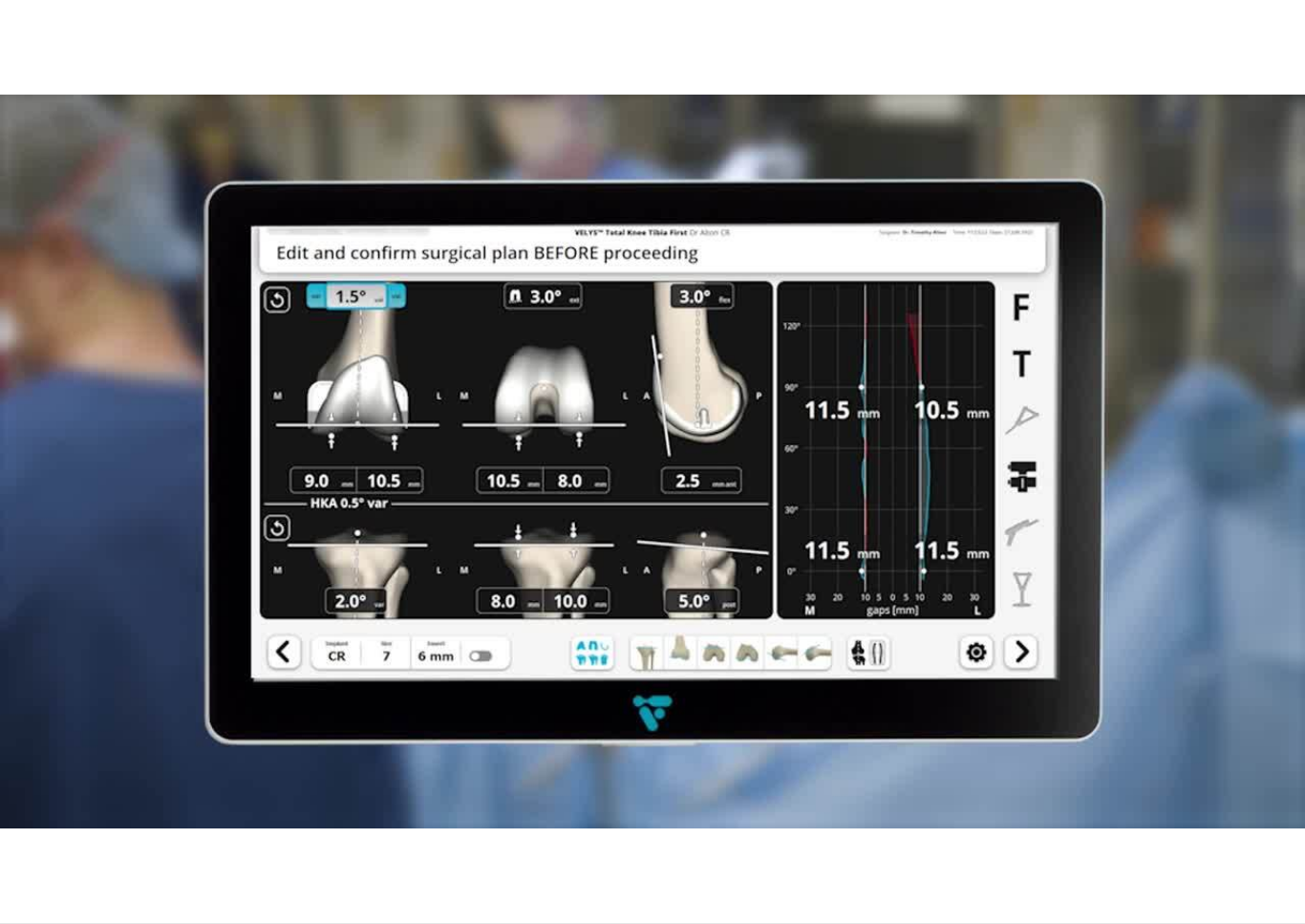 click on "10 seconds
Tap to unmute" at bounding box center [652, 462] 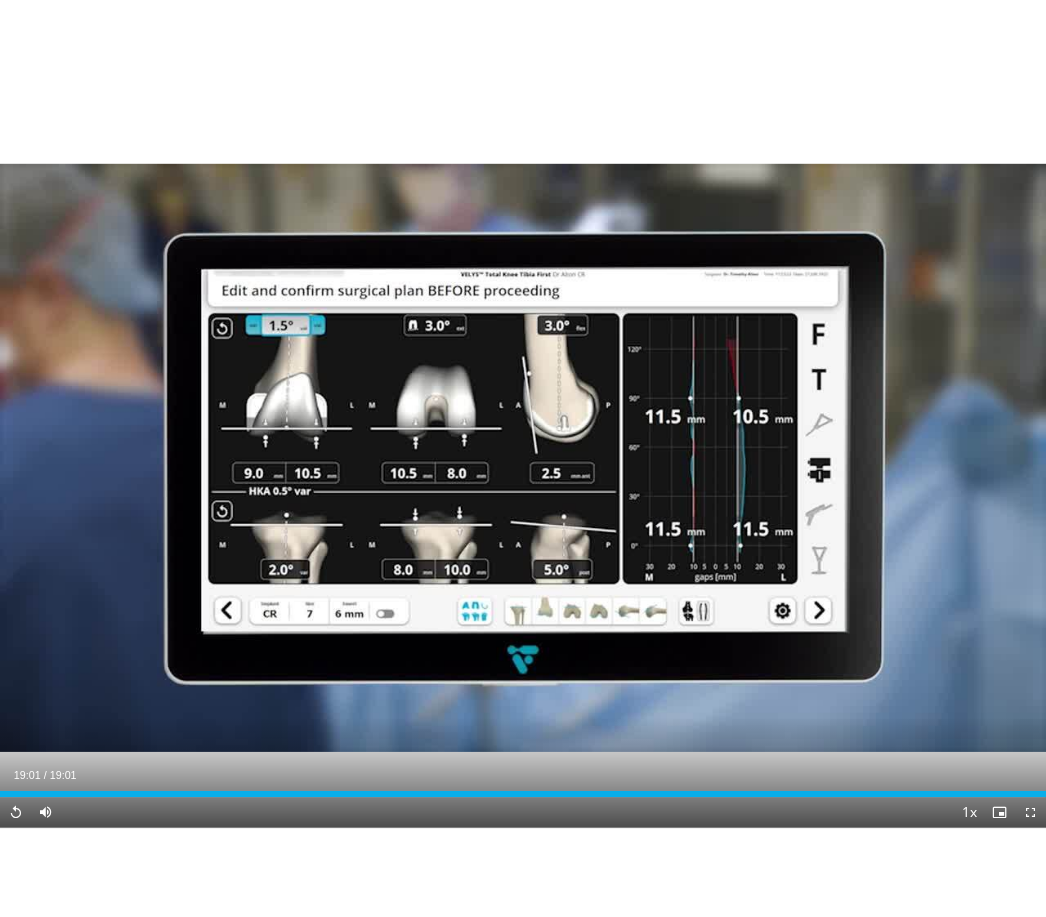 scroll, scrollTop: 131, scrollLeft: 0, axis: vertical 